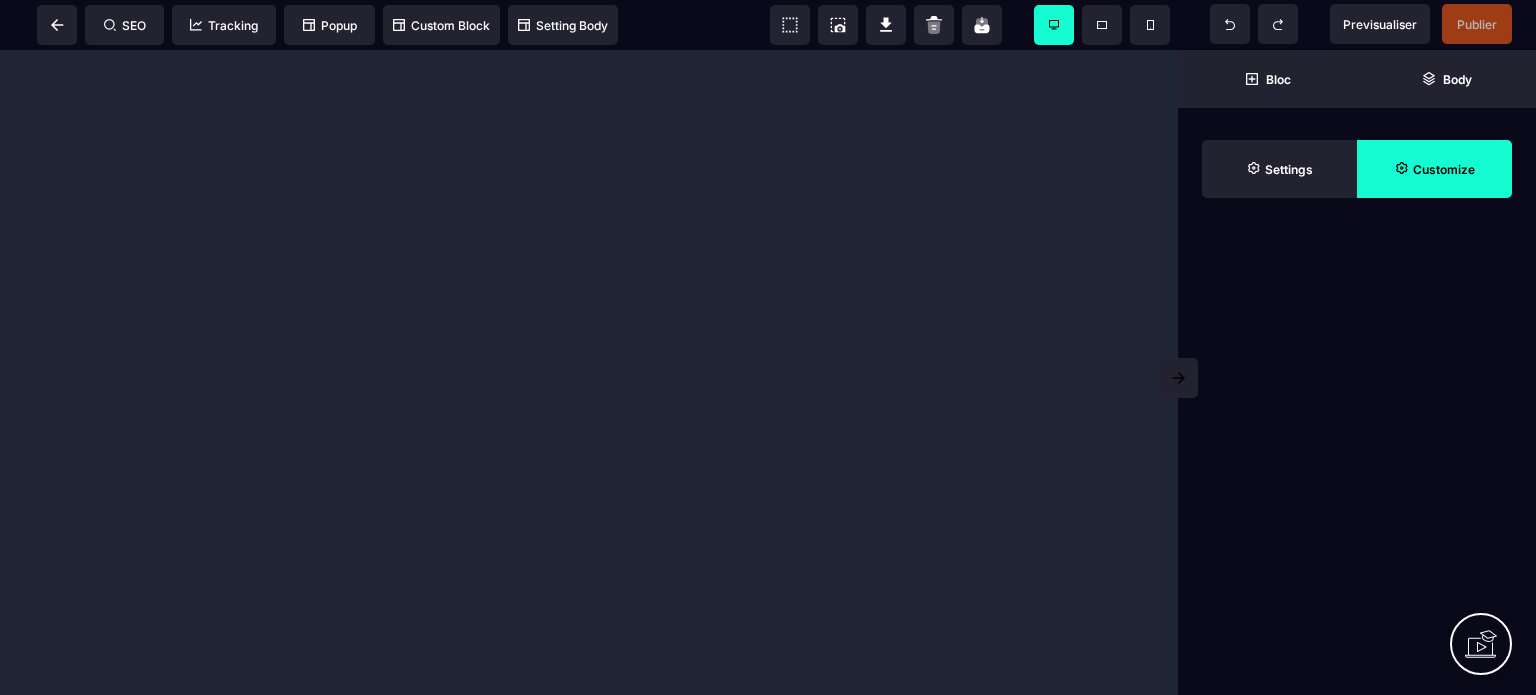scroll, scrollTop: 0, scrollLeft: 0, axis: both 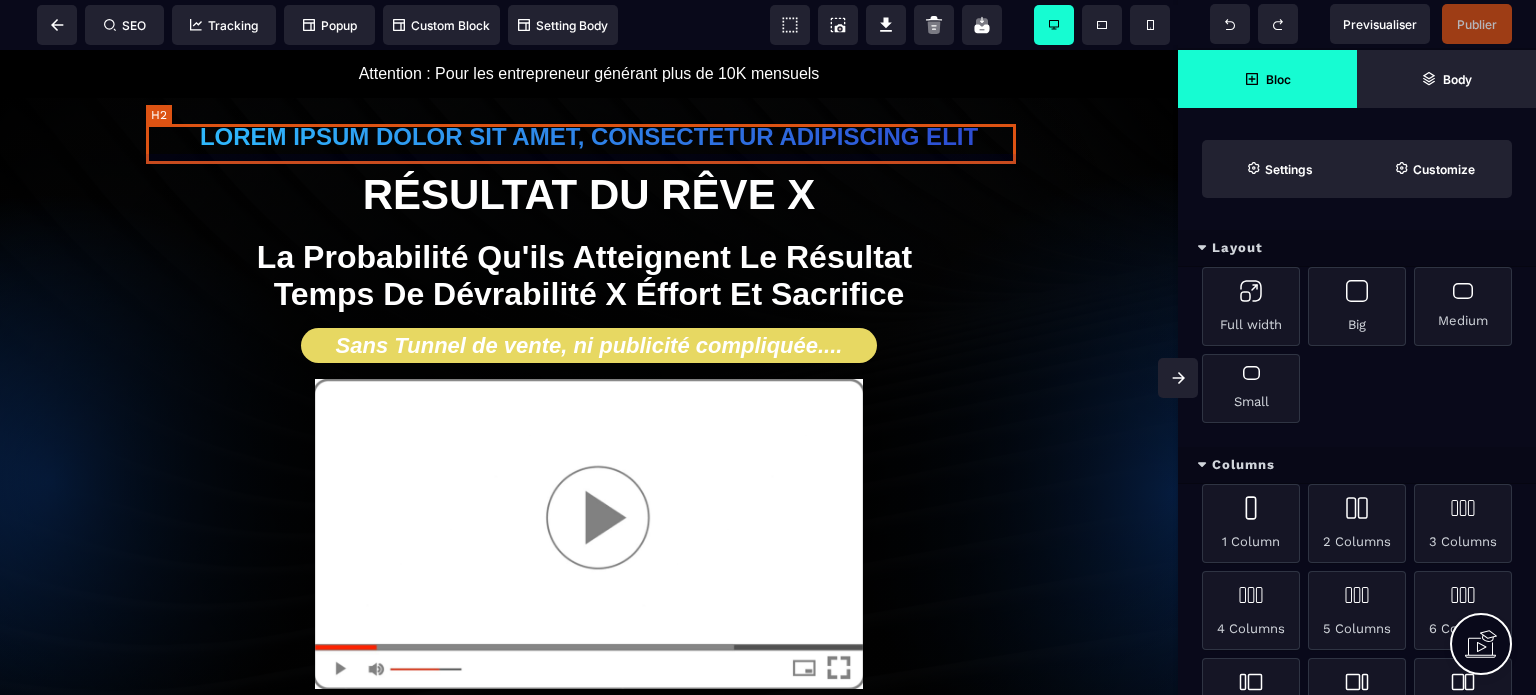 click on "Lorem ipsum dolor sit amet, consectetur adipiscing elit" at bounding box center [589, 142] 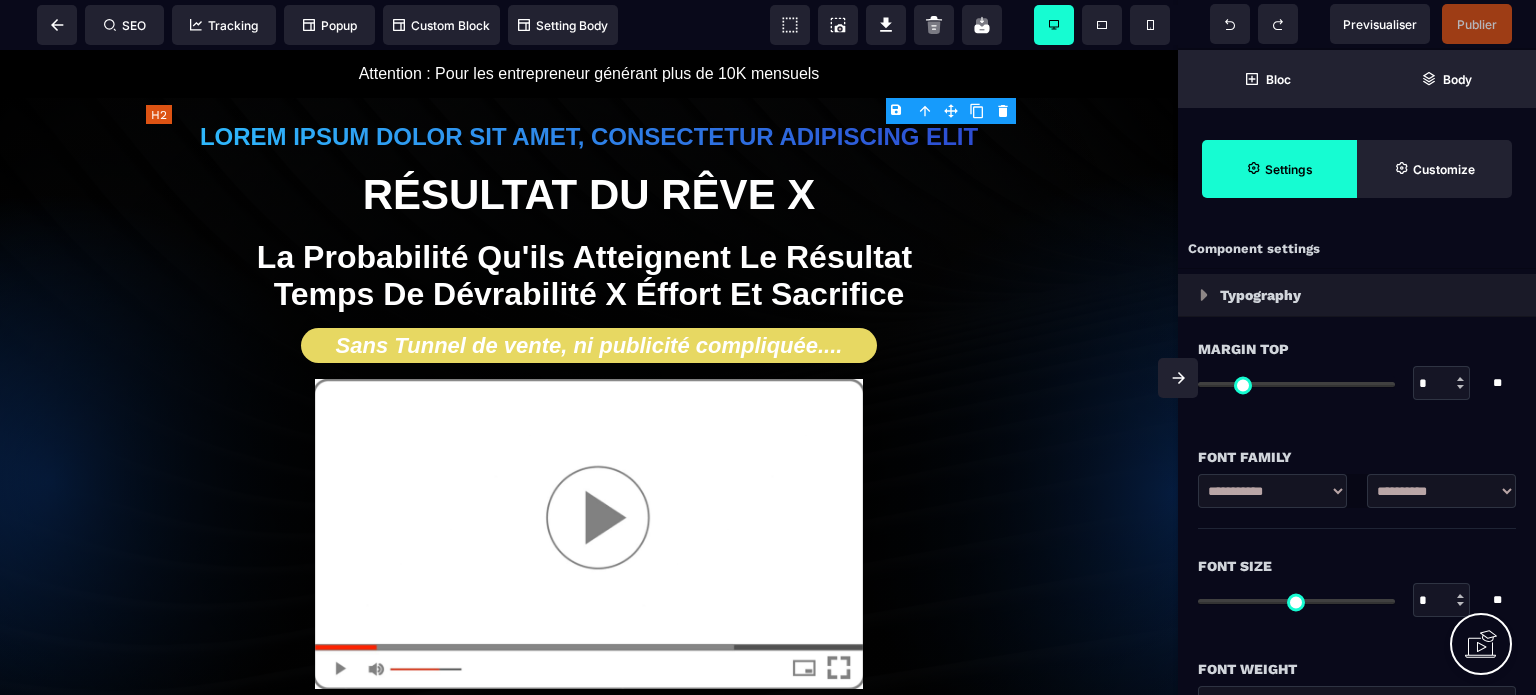 type on "*" 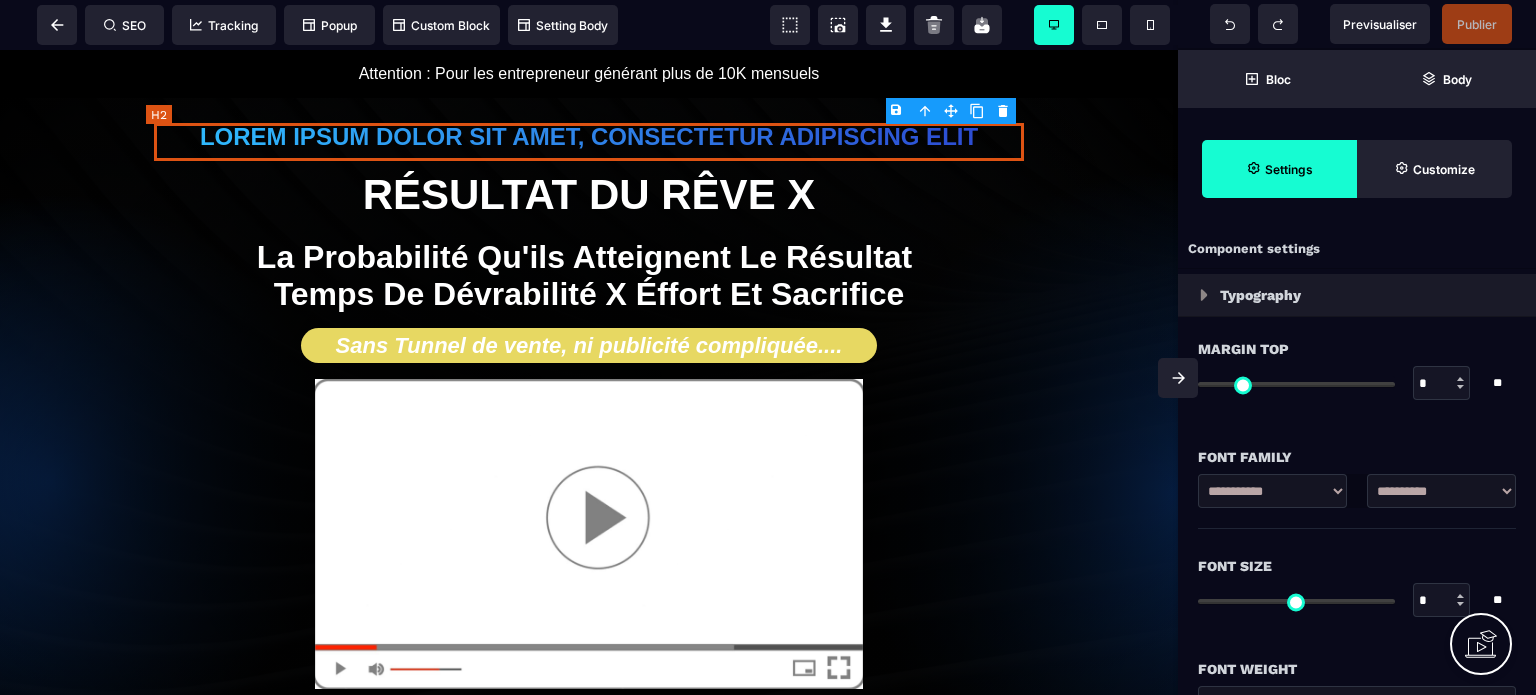 type on "****" 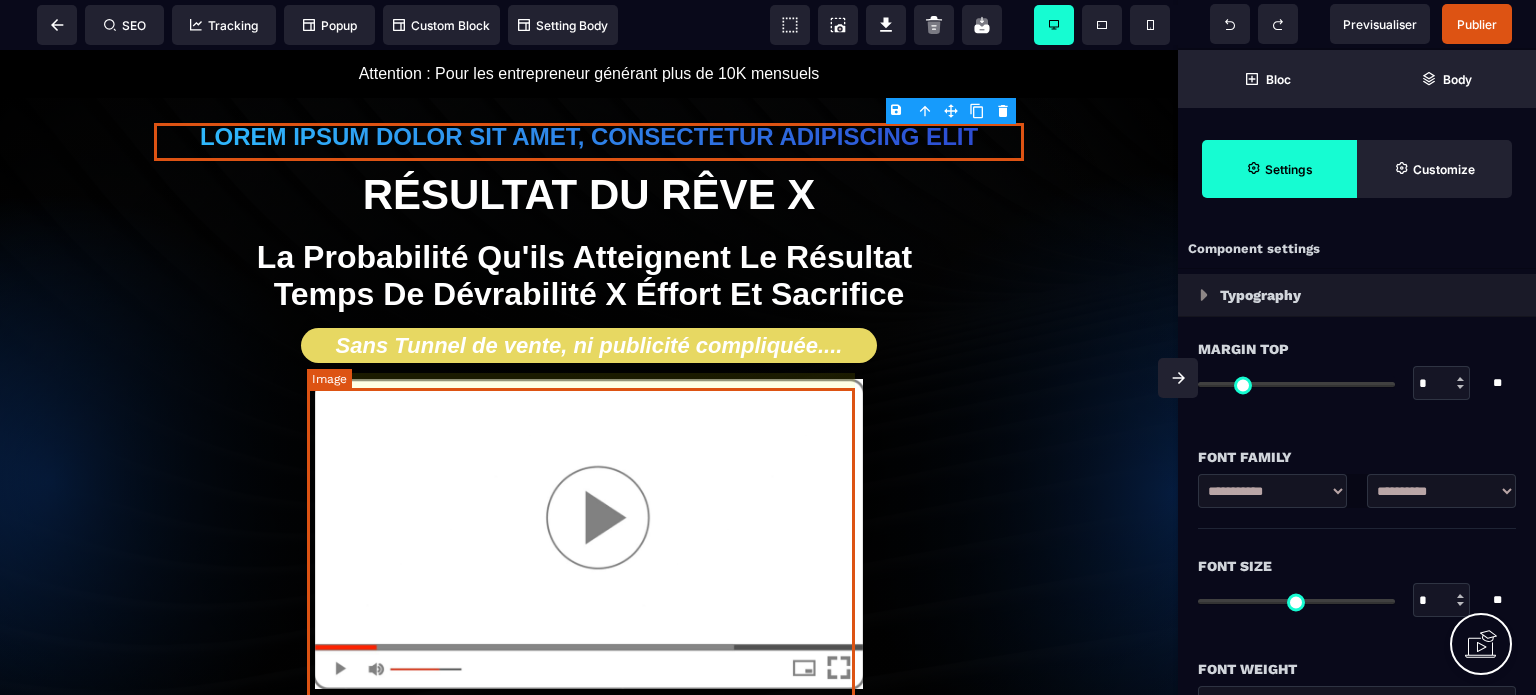 click at bounding box center (589, 534) 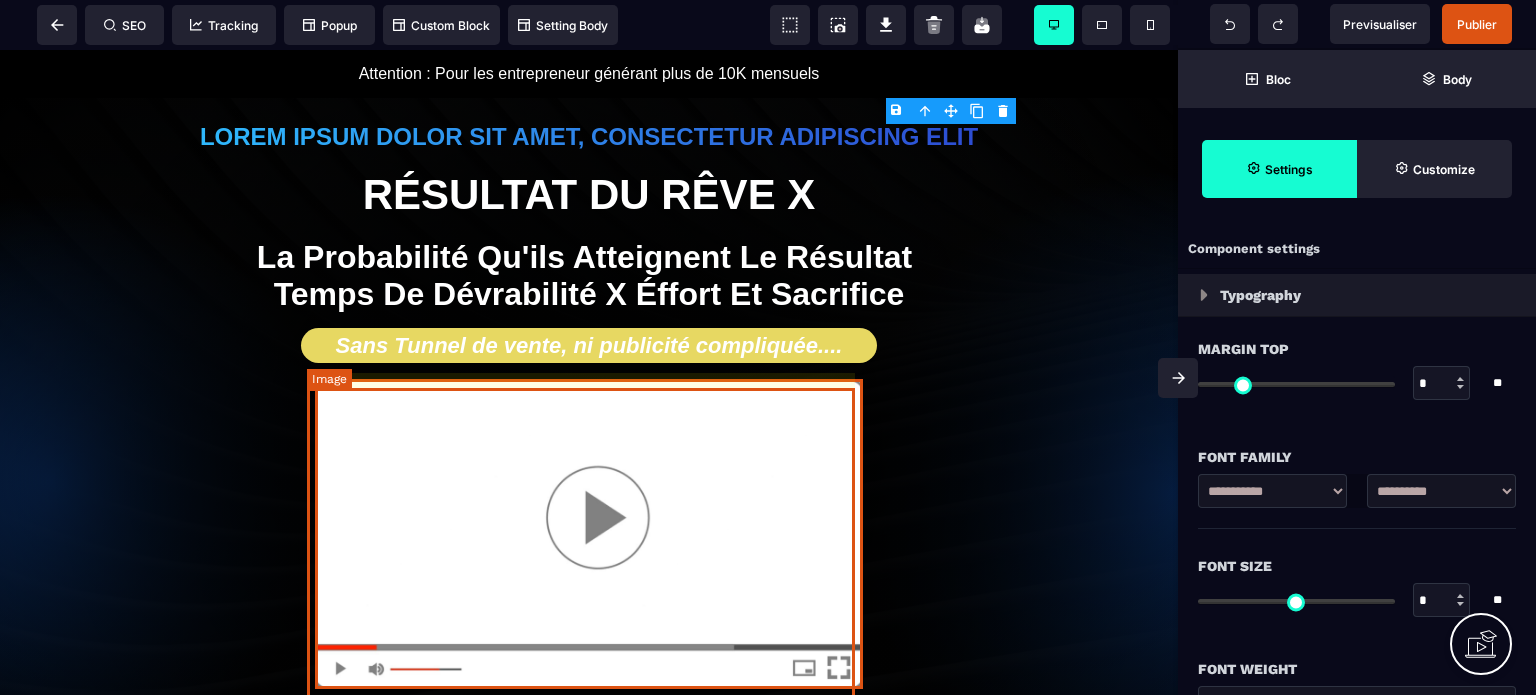 select on "*****" 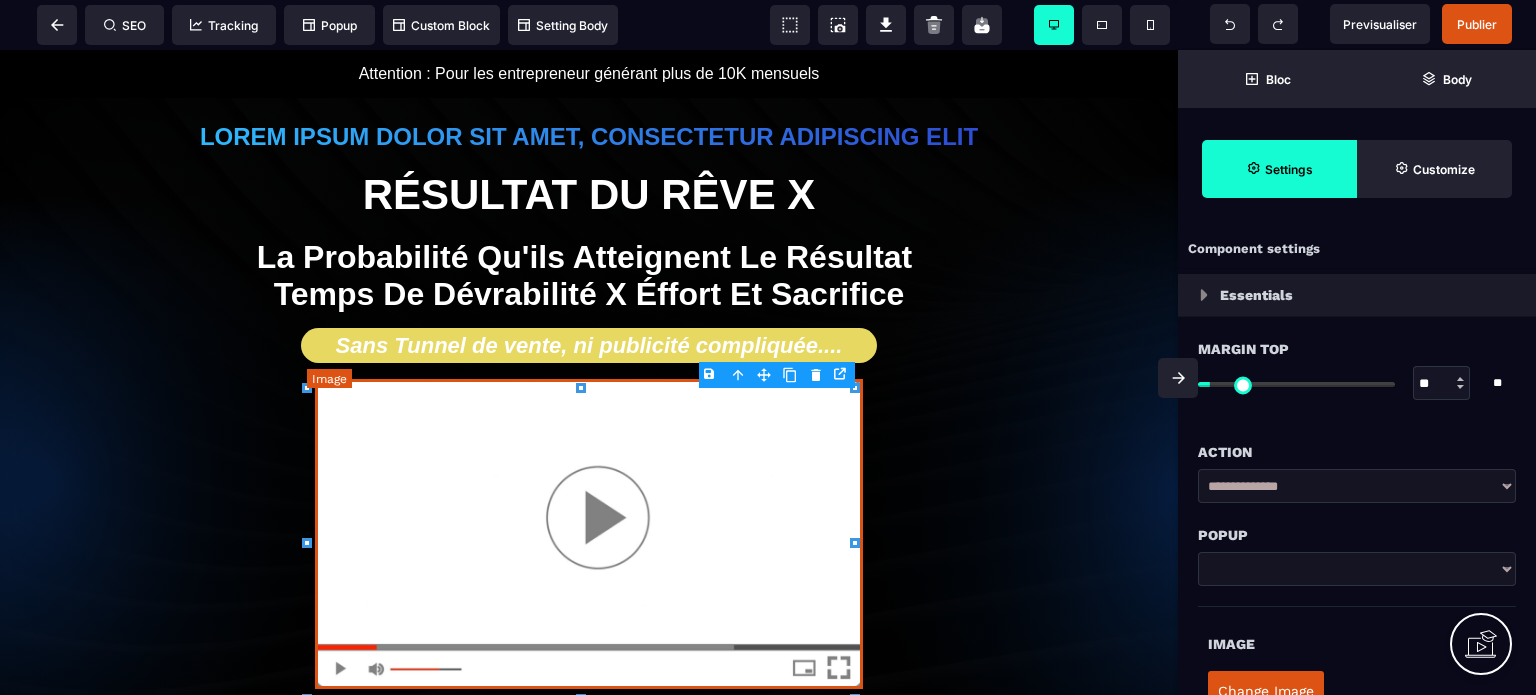 type on "**" 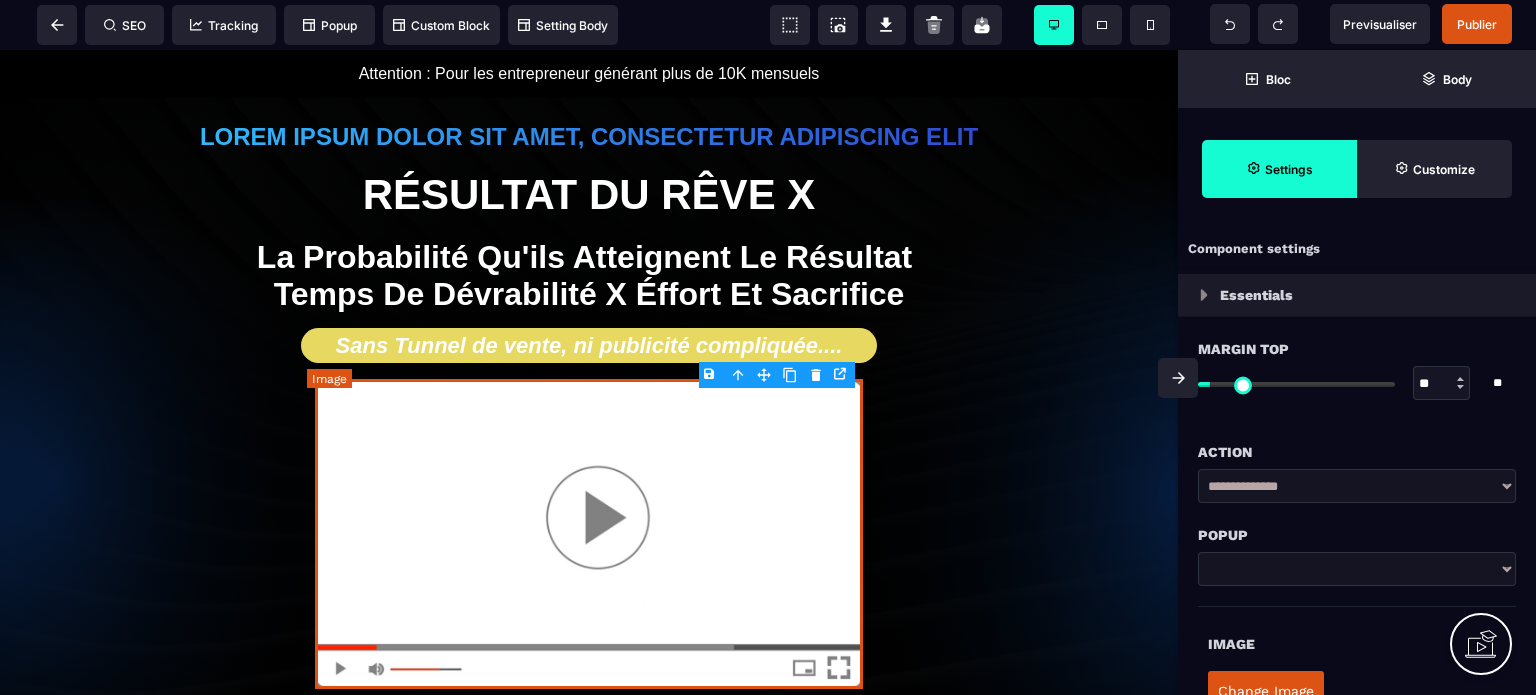 click at bounding box center (589, 534) 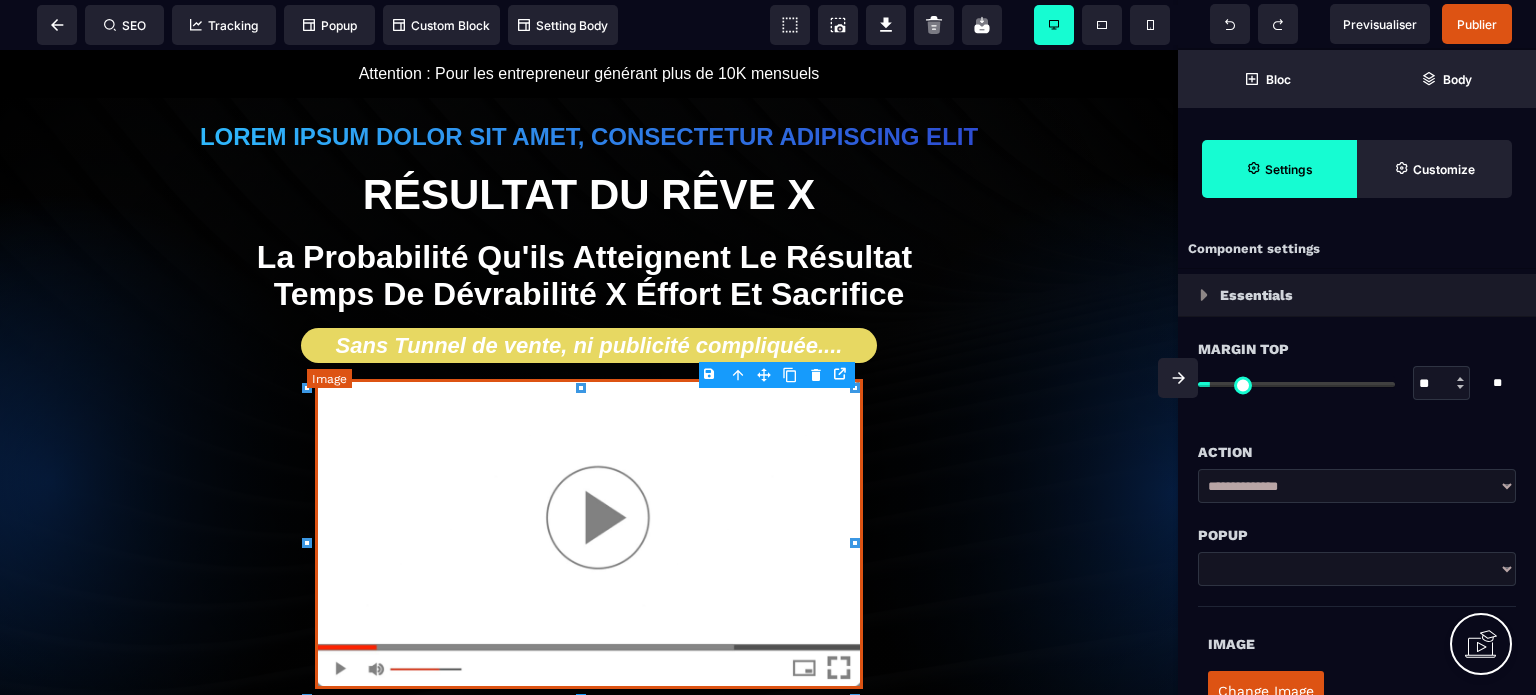 scroll, scrollTop: 200, scrollLeft: 0, axis: vertical 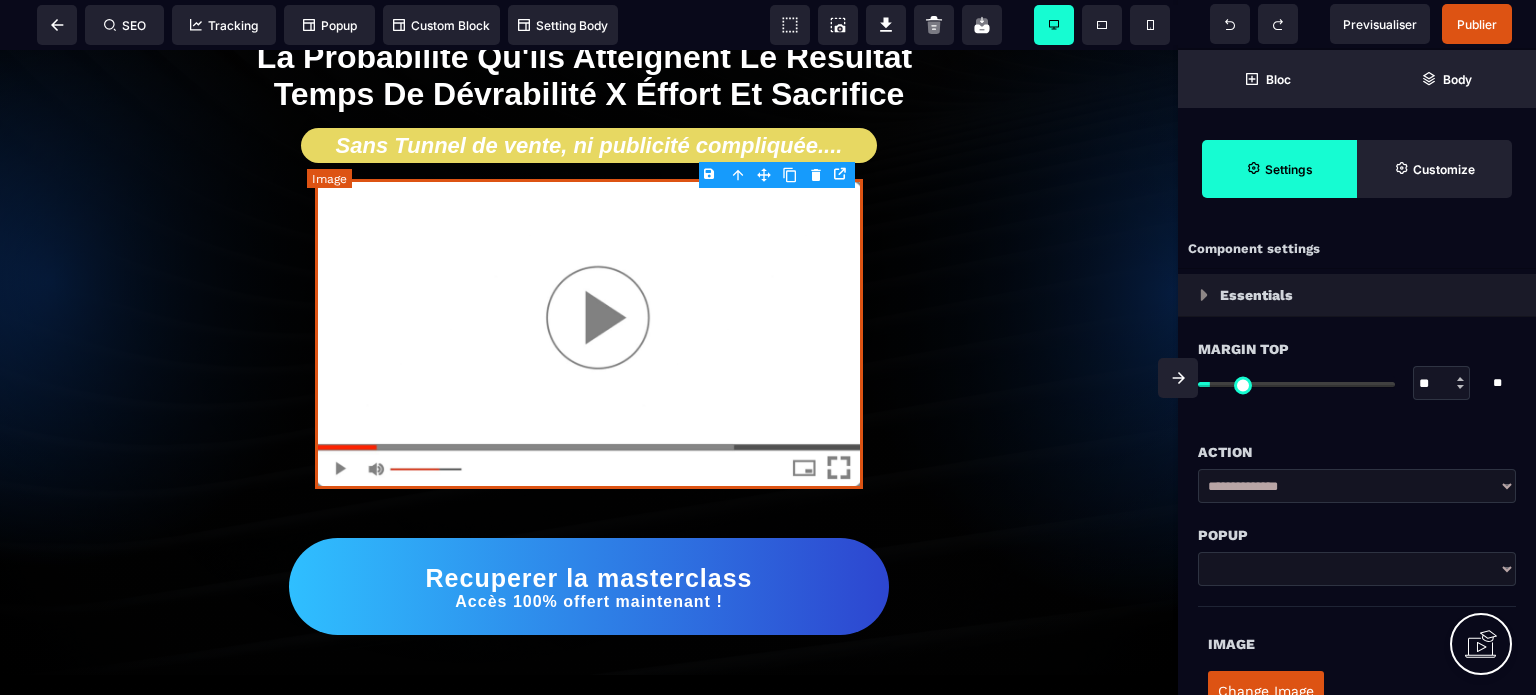 click at bounding box center (589, 334) 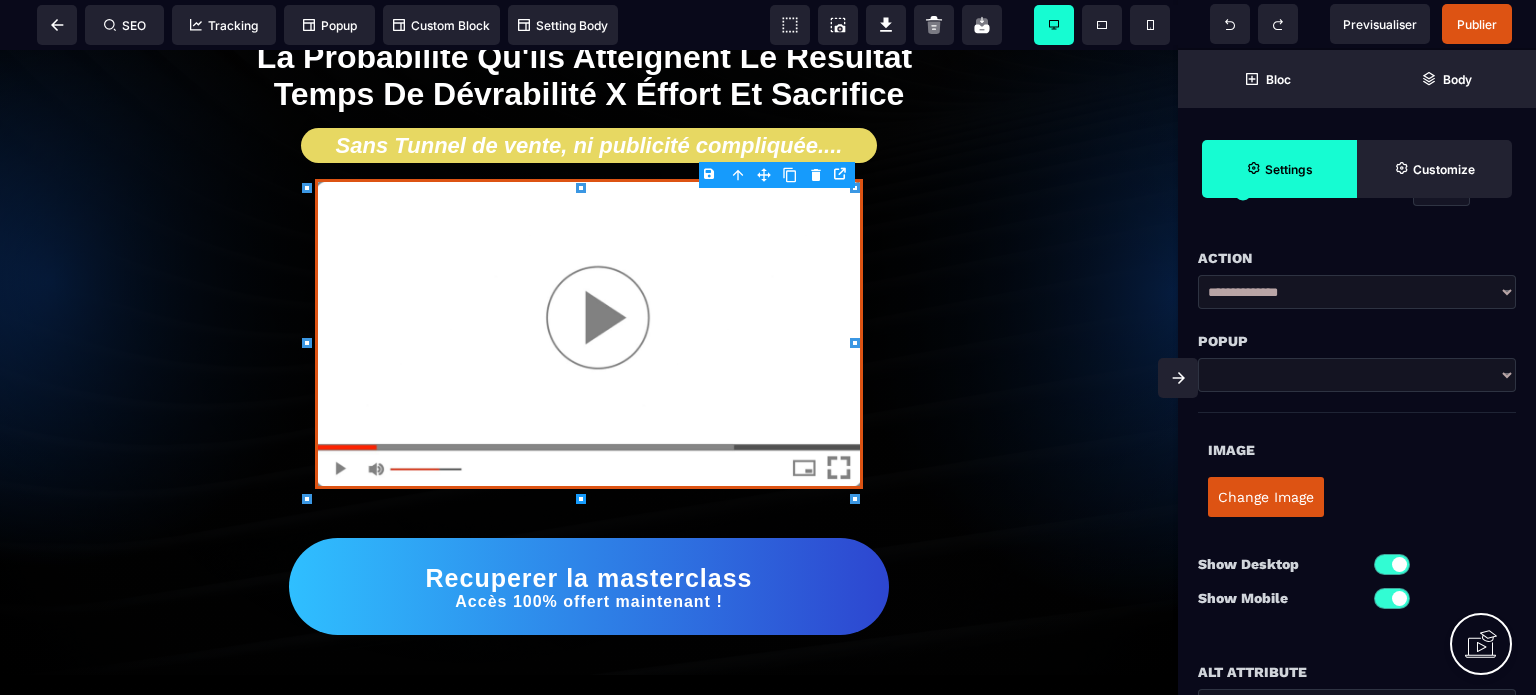 scroll, scrollTop: 200, scrollLeft: 0, axis: vertical 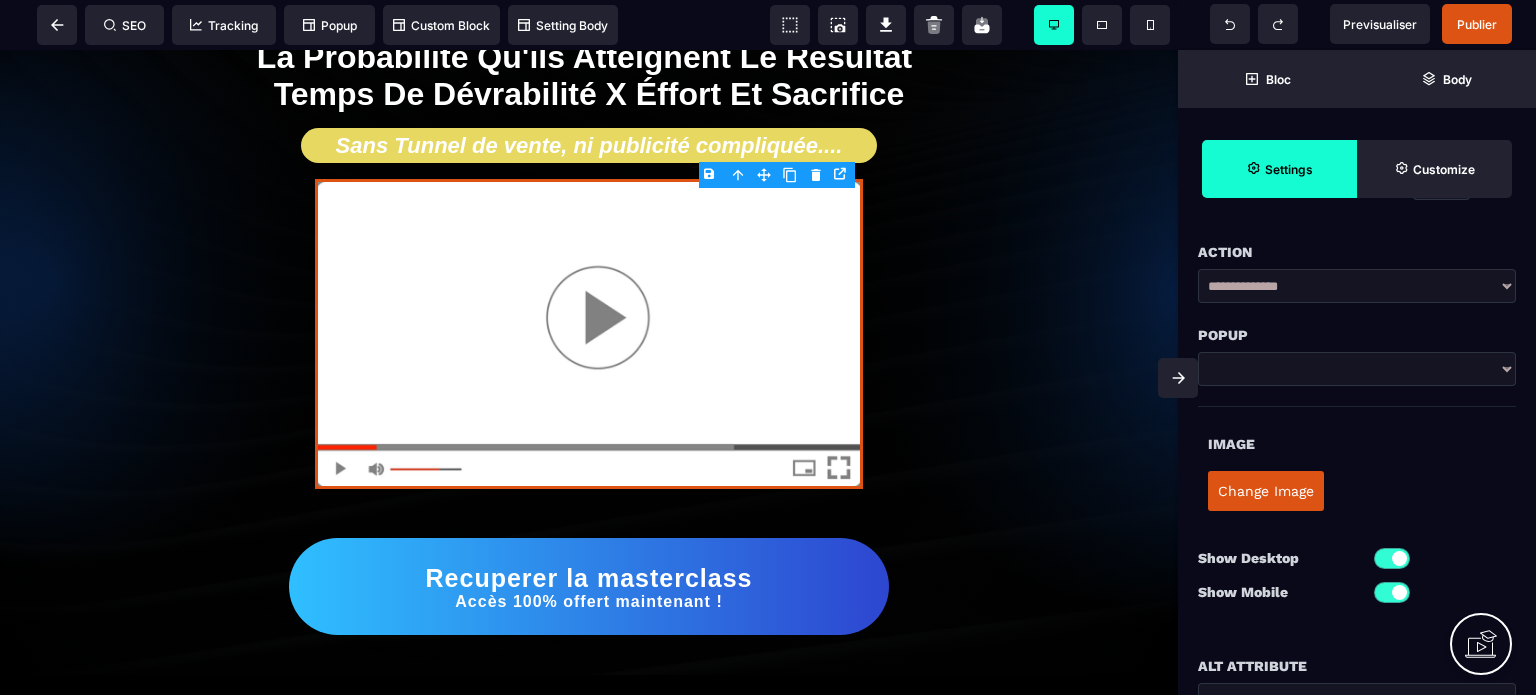 click on "Change Image" at bounding box center [1266, 491] 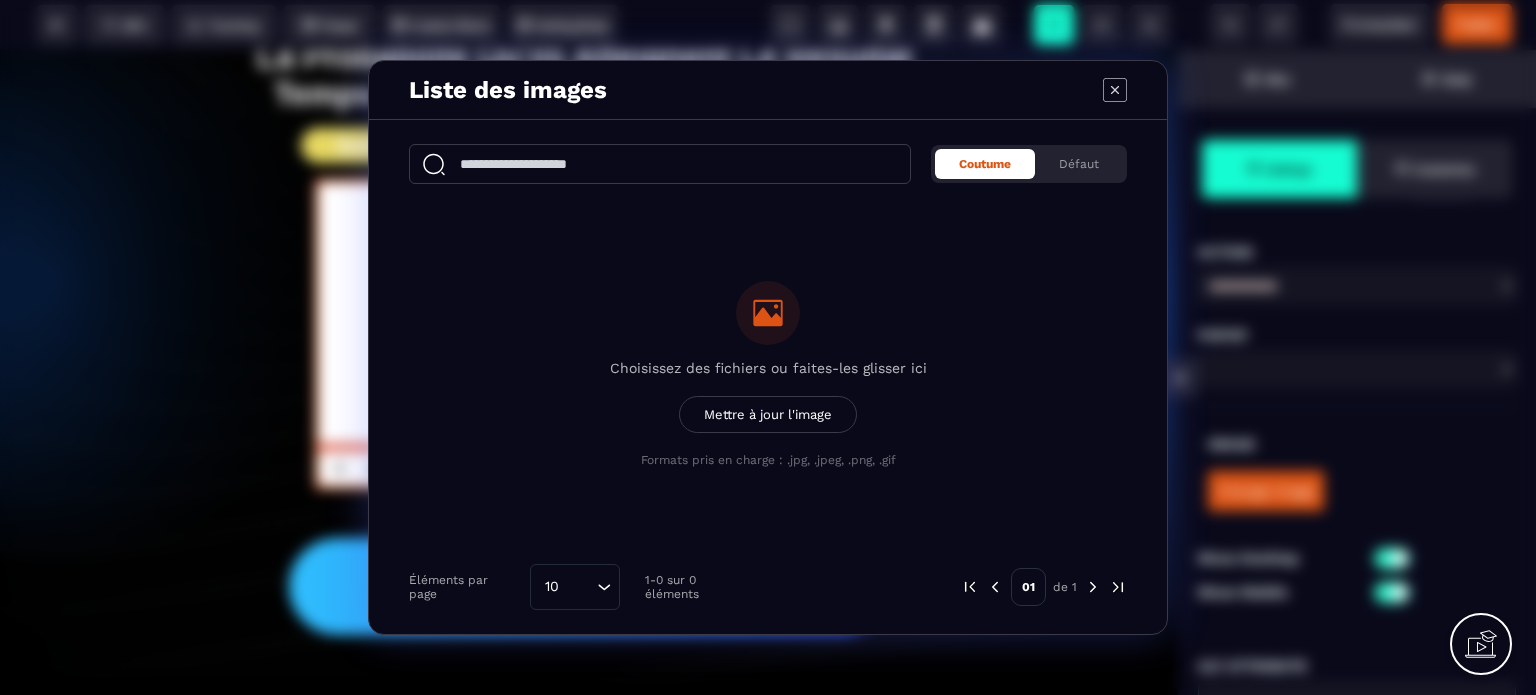 click 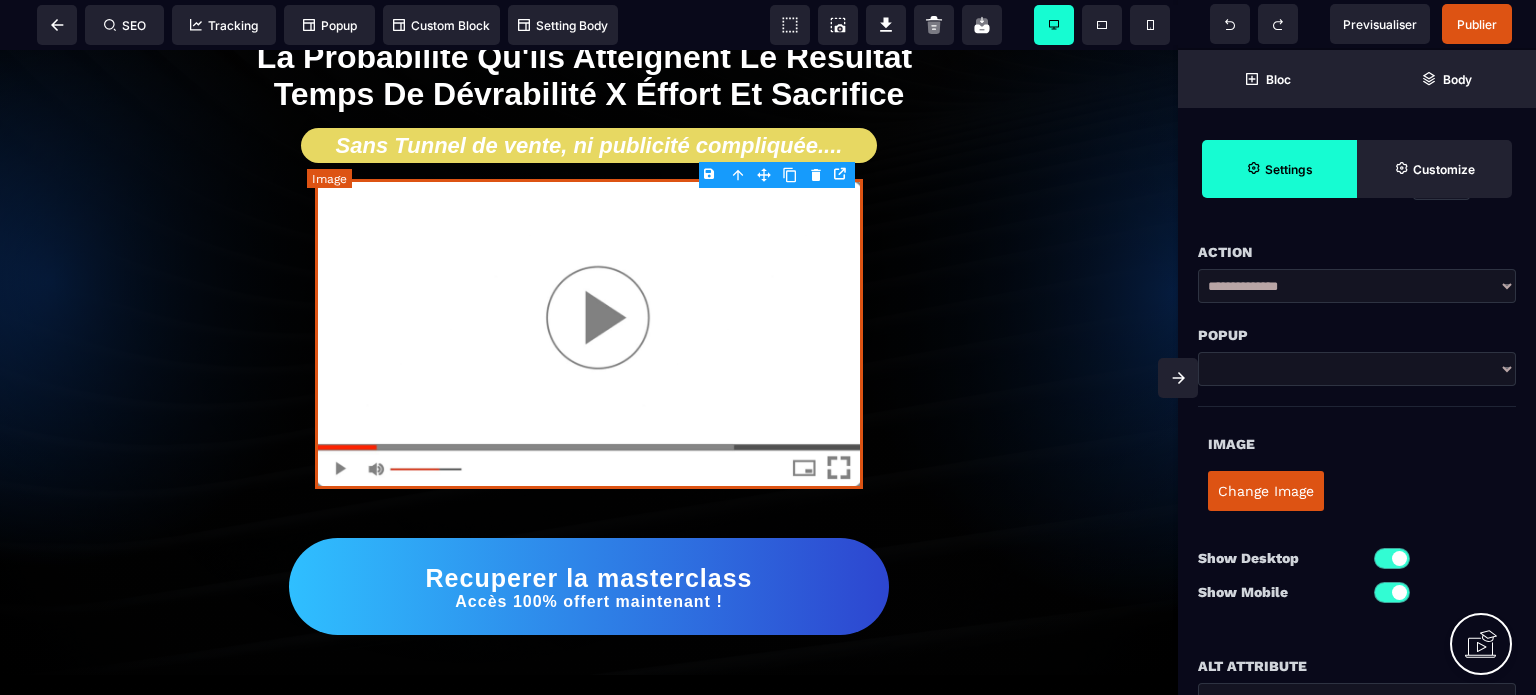 click at bounding box center [589, 334] 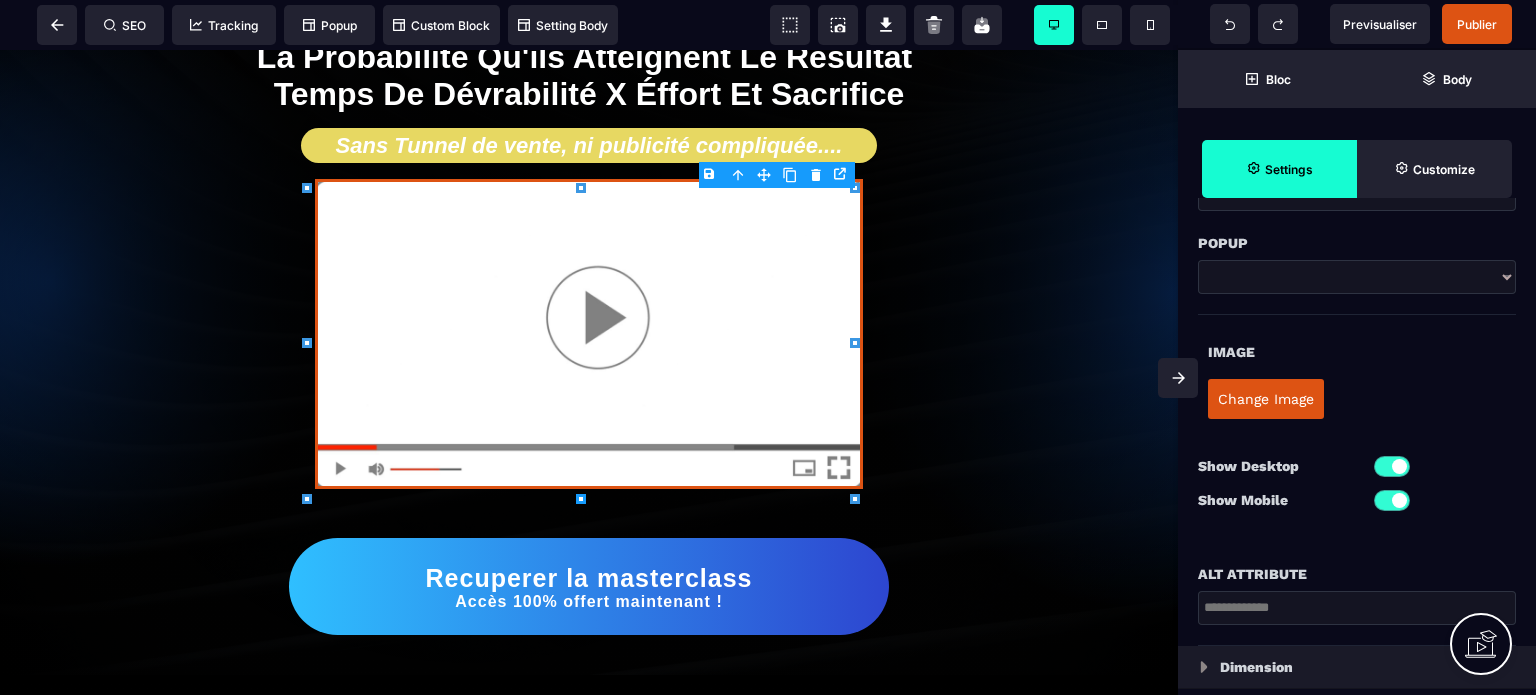 scroll, scrollTop: 300, scrollLeft: 0, axis: vertical 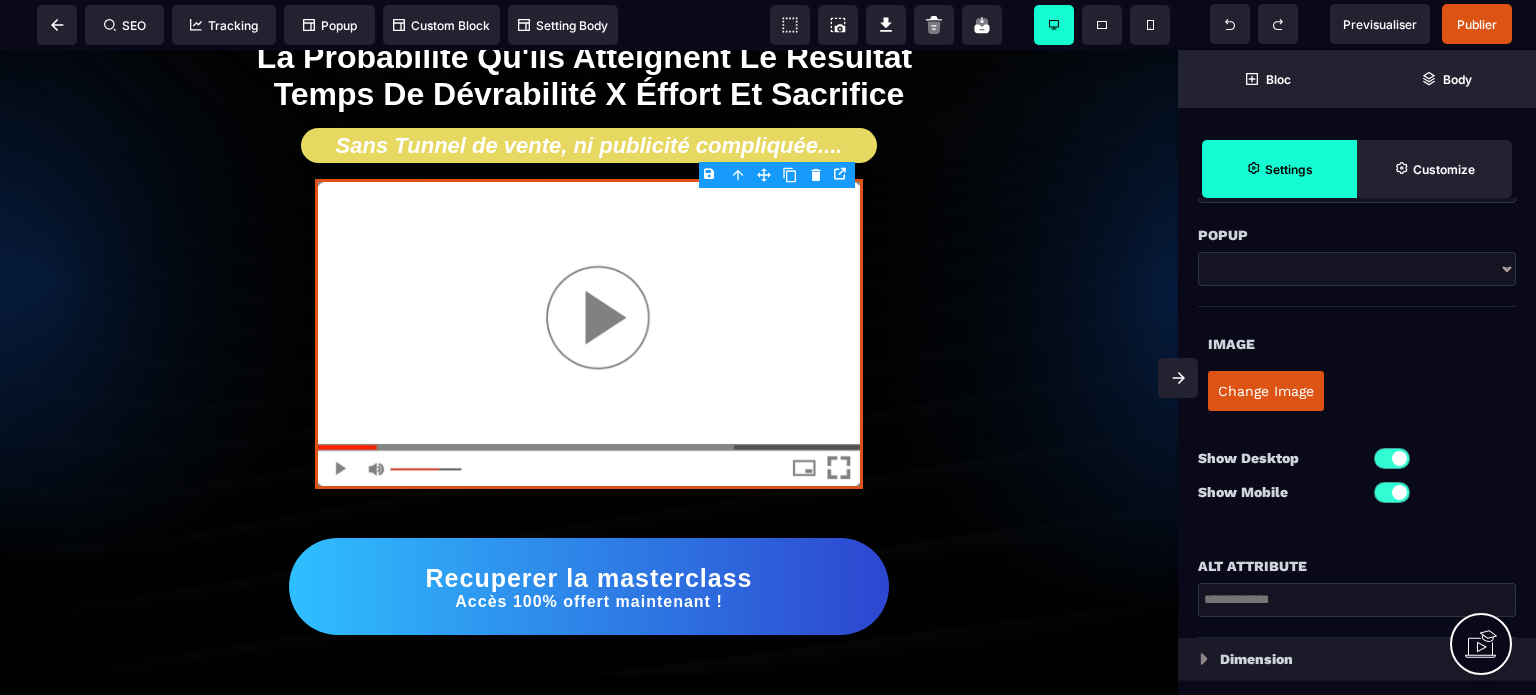 click on "Change Image" at bounding box center (1266, 391) 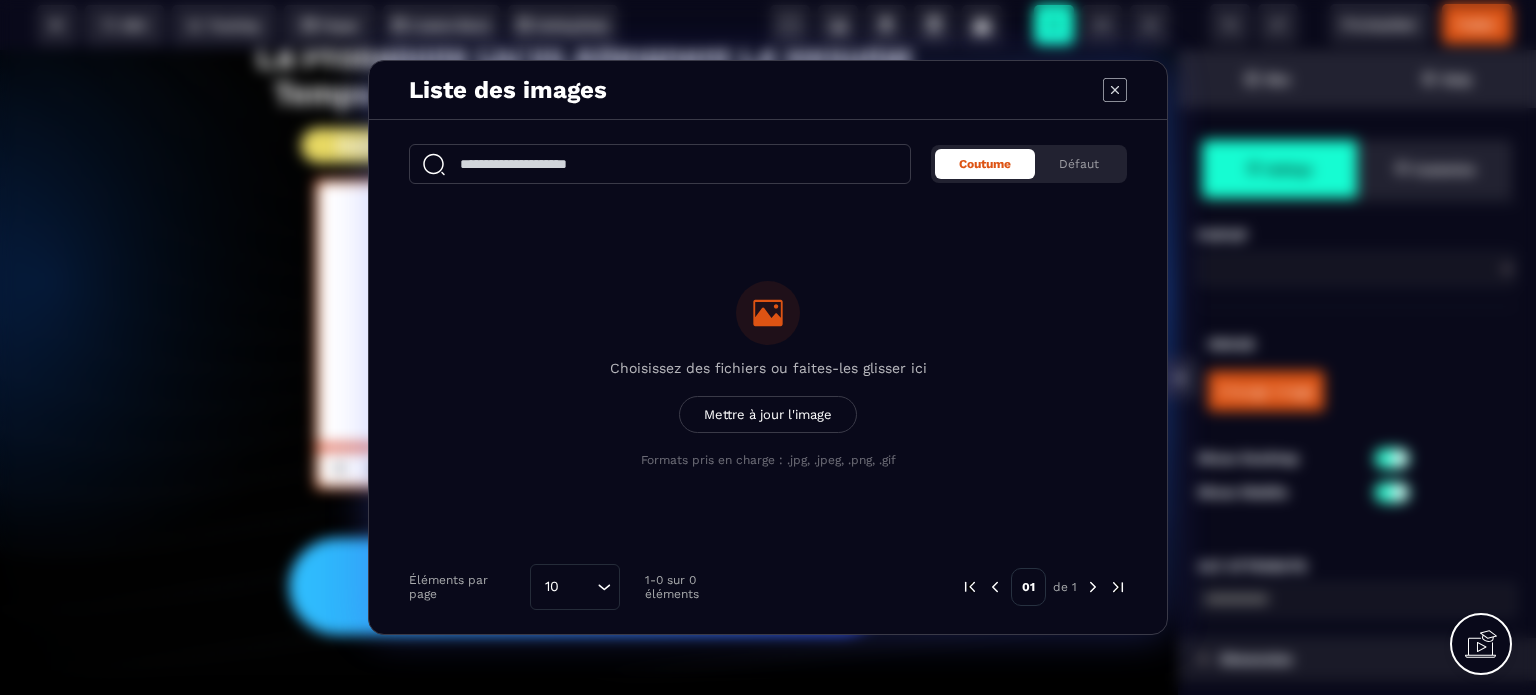 click on "Mettre à jour l'image" at bounding box center (768, 414) 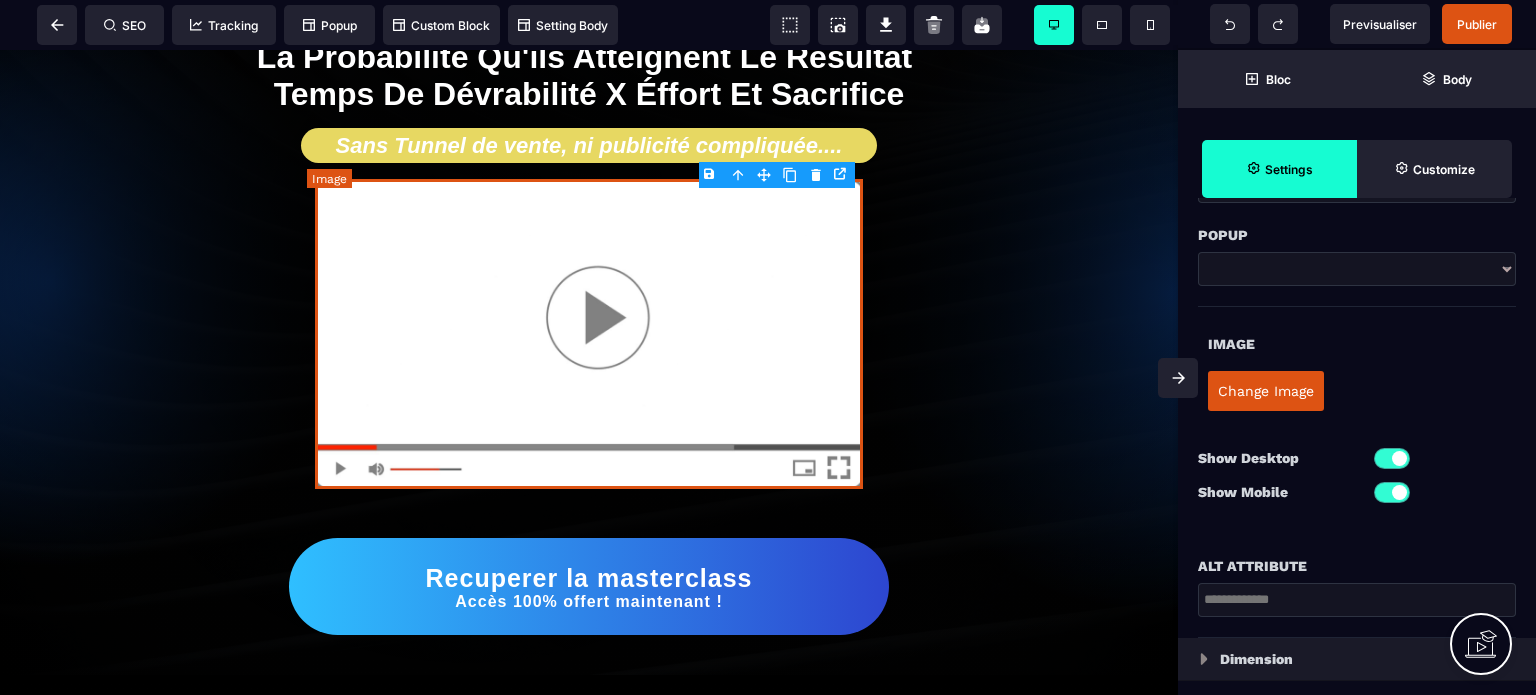click at bounding box center [589, 334] 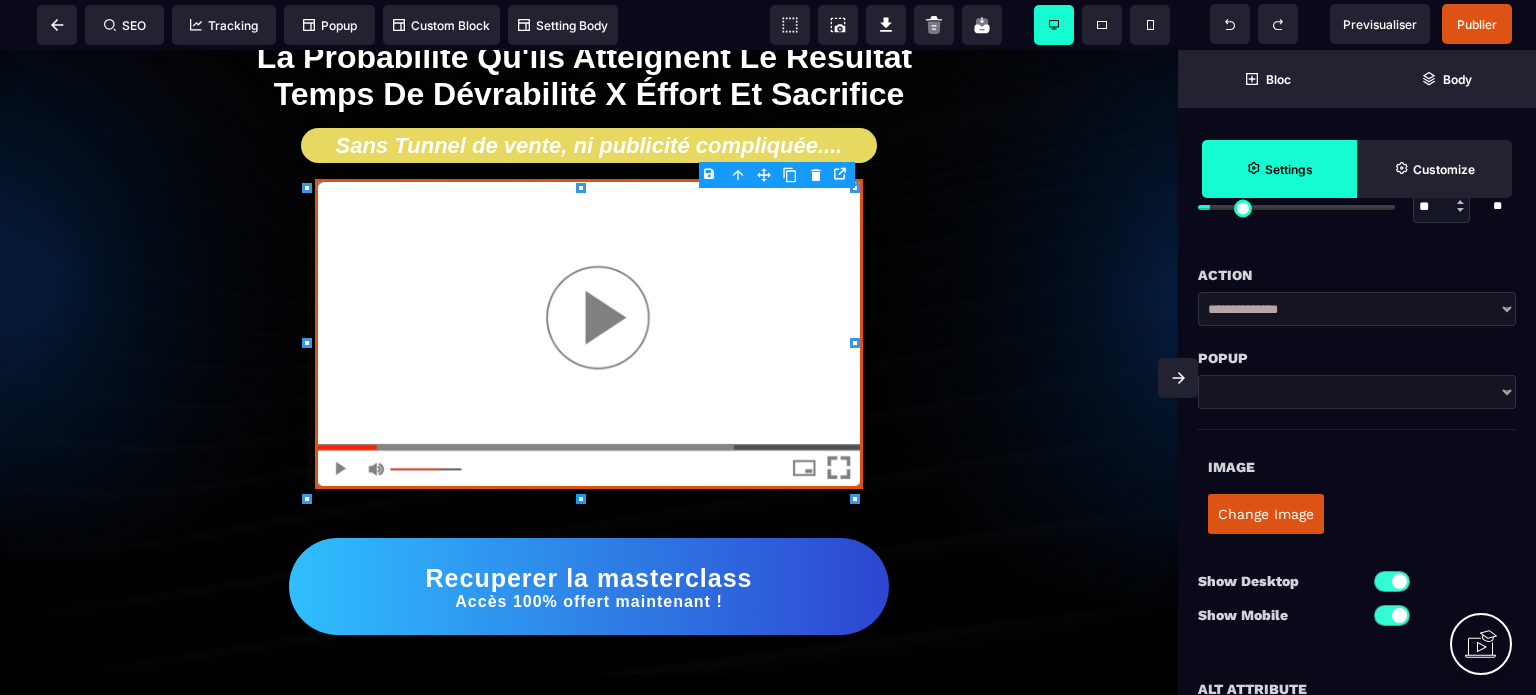 scroll, scrollTop: 200, scrollLeft: 0, axis: vertical 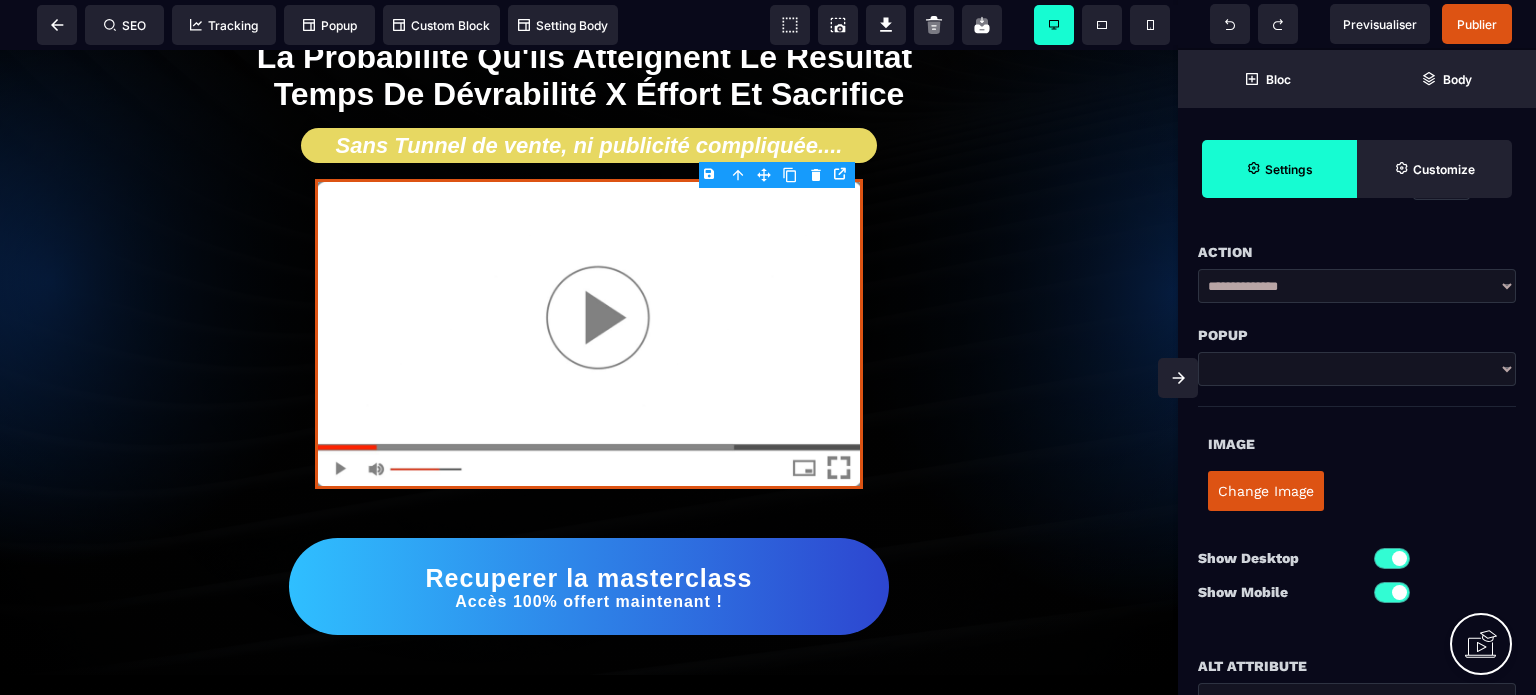 click on "Change Image" at bounding box center (1266, 491) 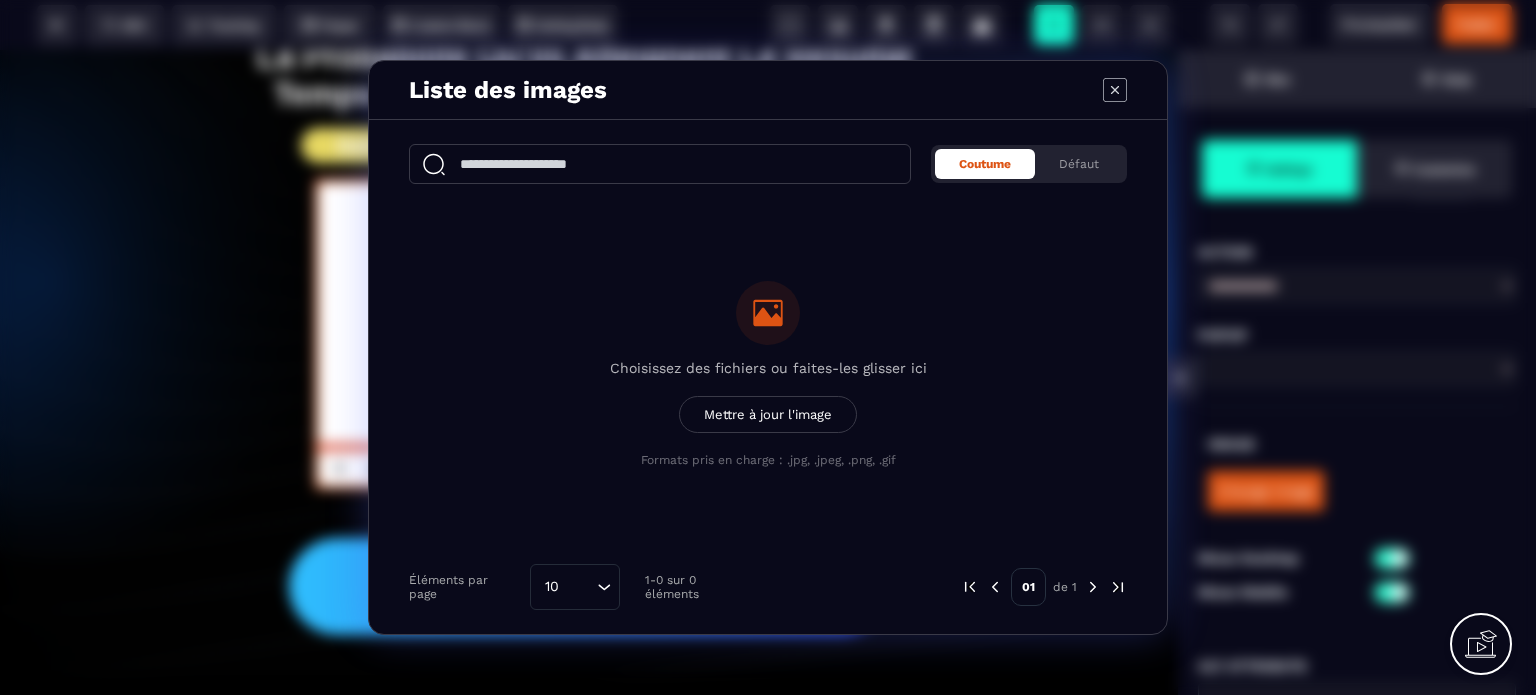 click 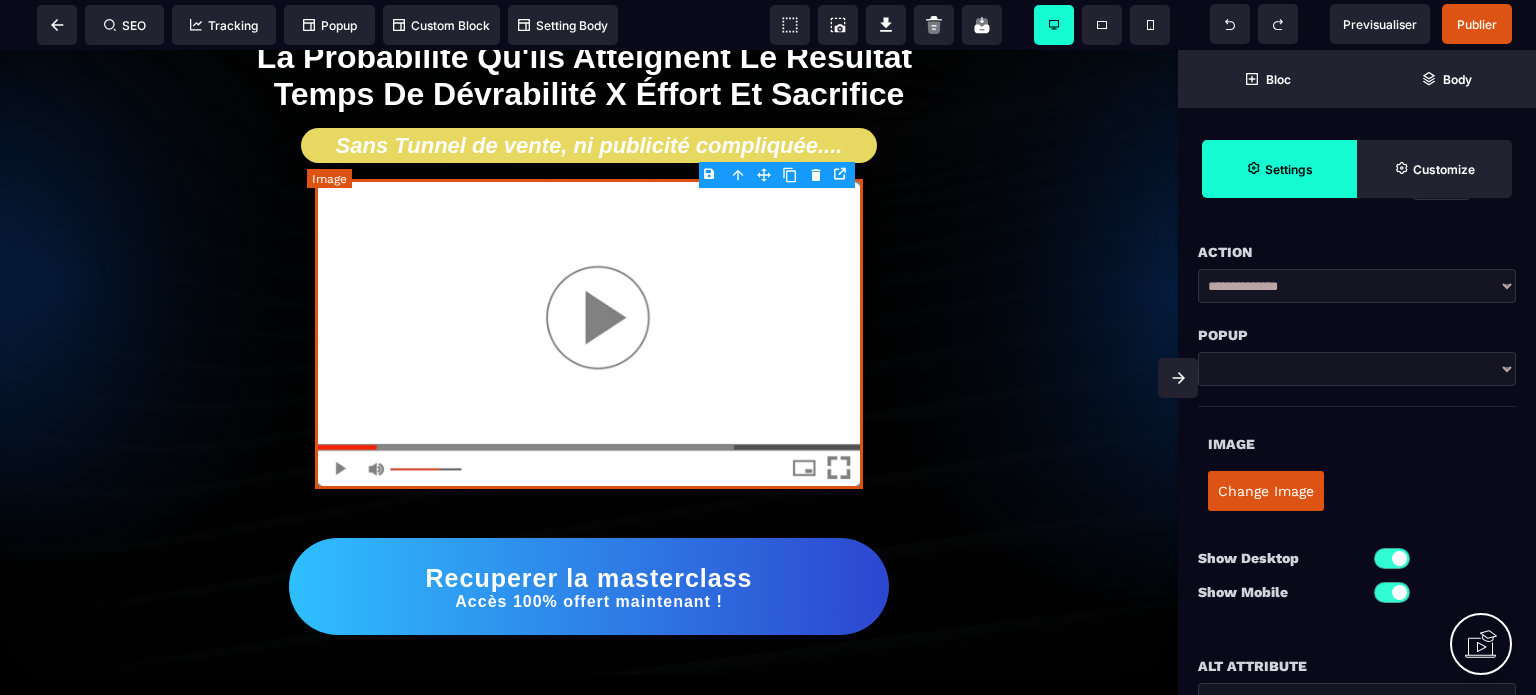 drag, startPoint x: 760, startPoint y: 308, endPoint x: 712, endPoint y: 304, distance: 48.166378 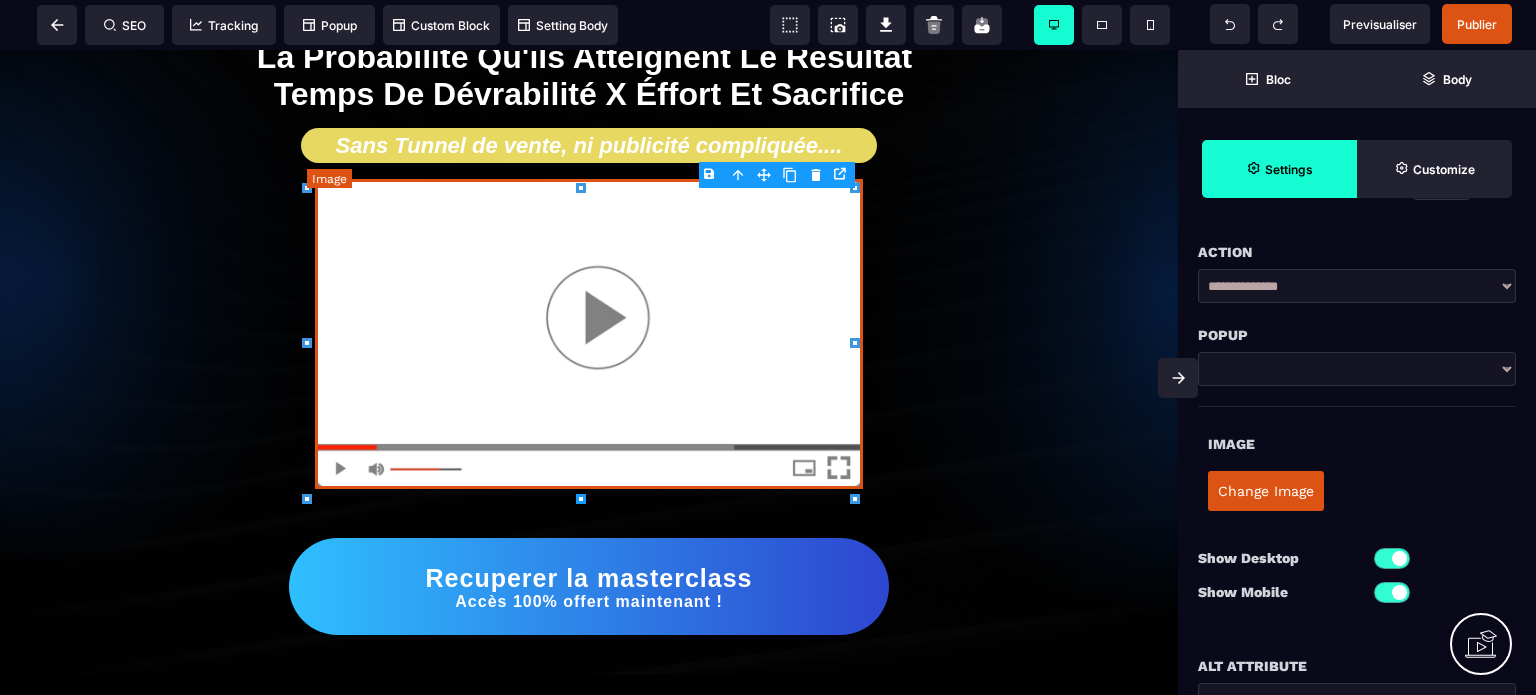 click at bounding box center [589, 334] 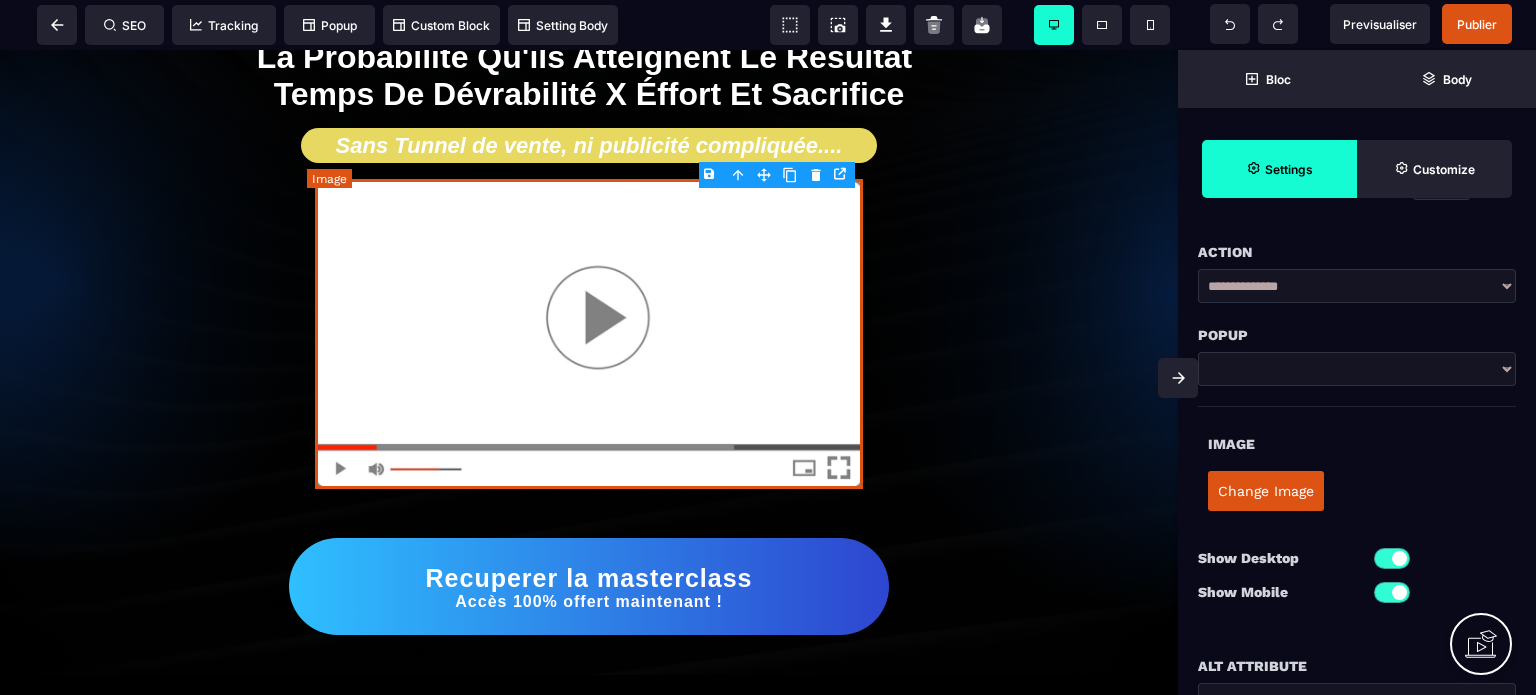 click at bounding box center [589, 334] 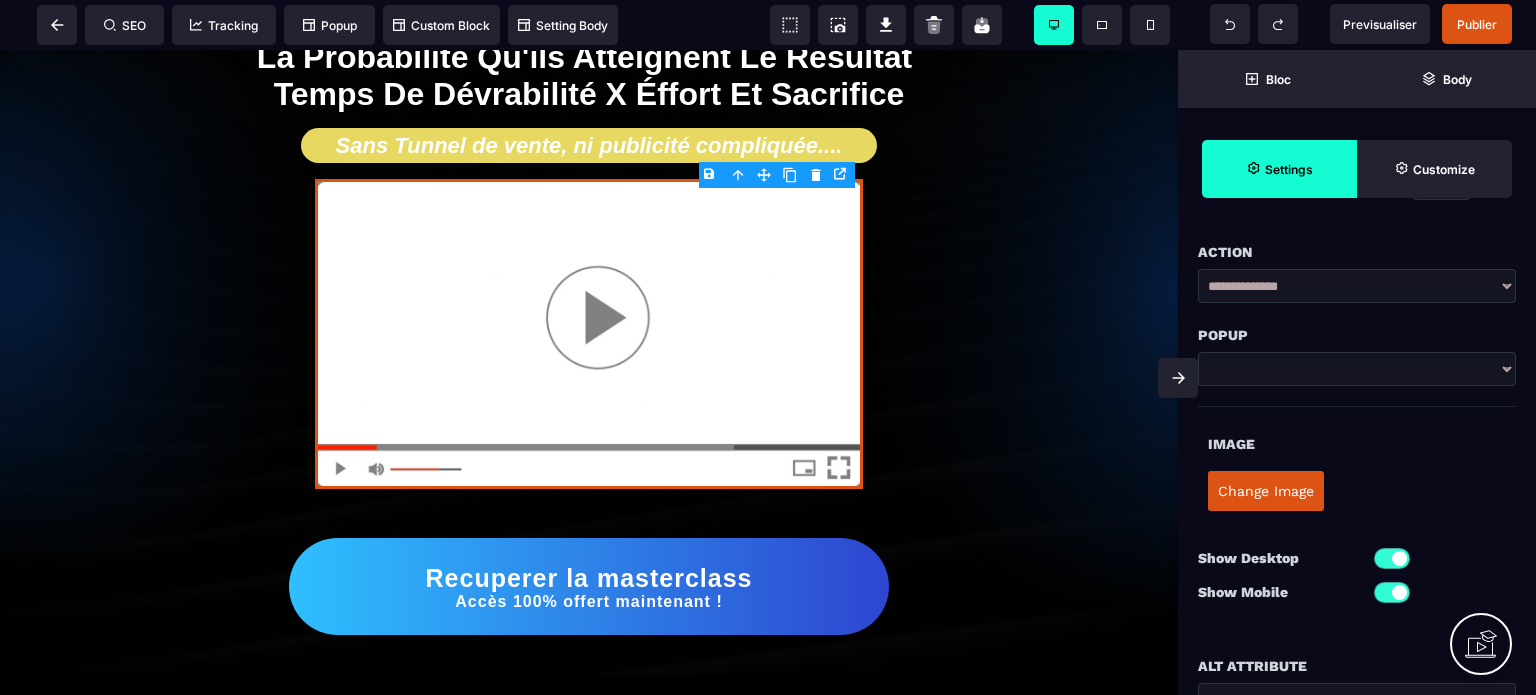 click on "**********" at bounding box center [1357, 286] 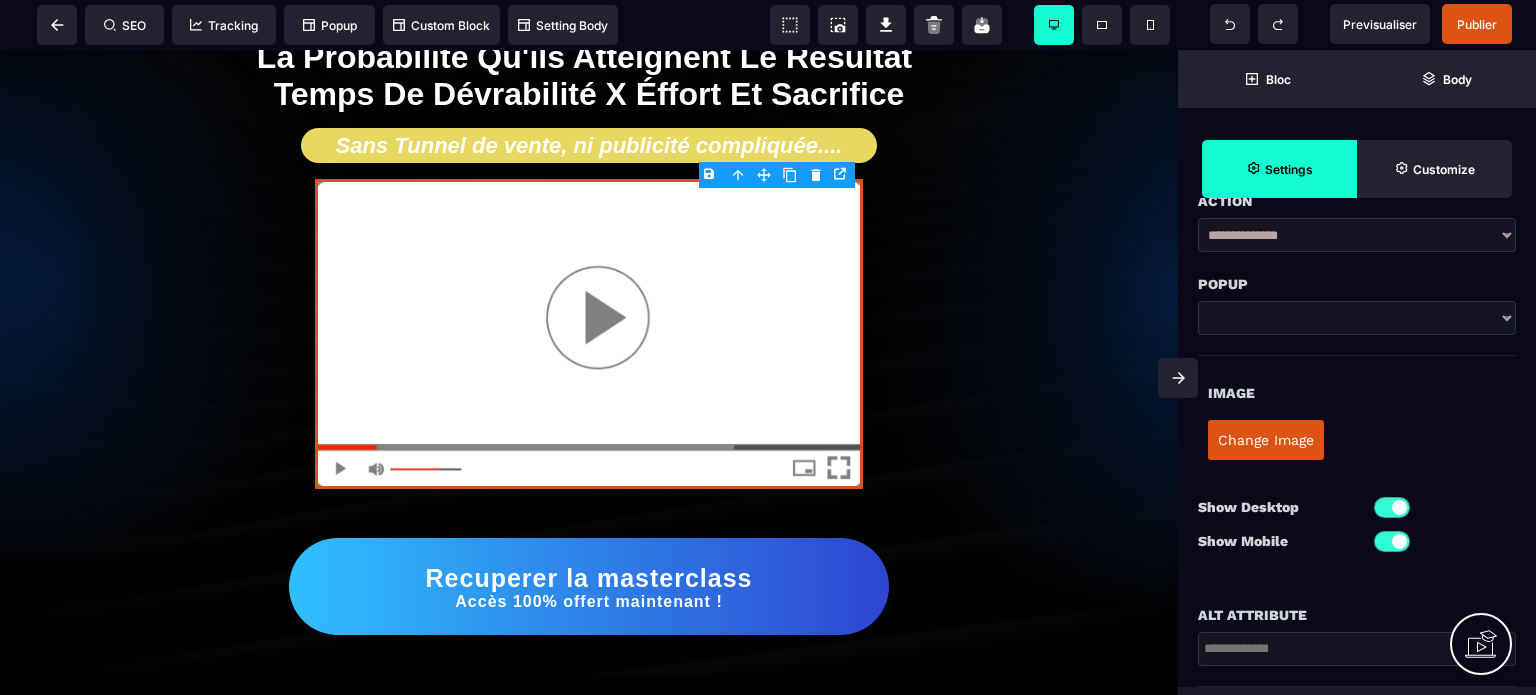 scroll, scrollTop: 300, scrollLeft: 0, axis: vertical 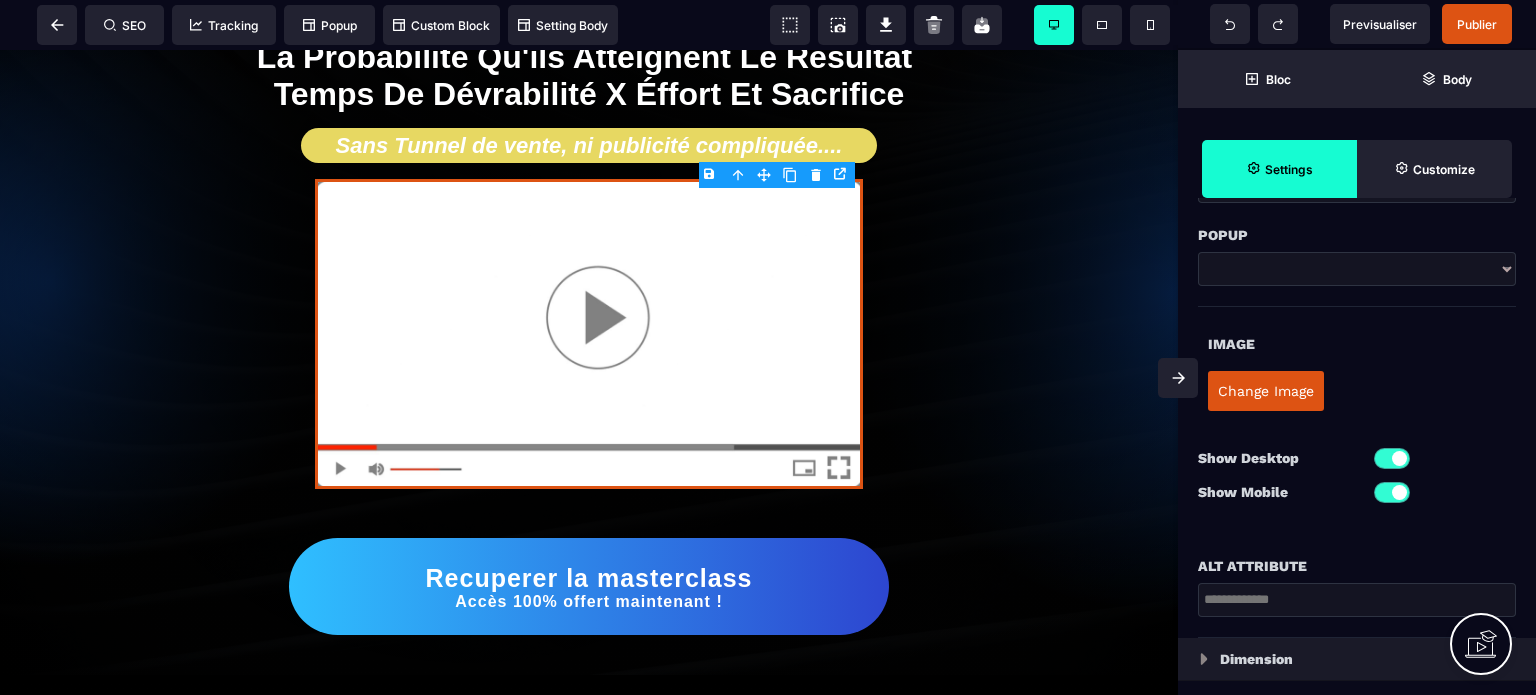 click at bounding box center (1392, 492) 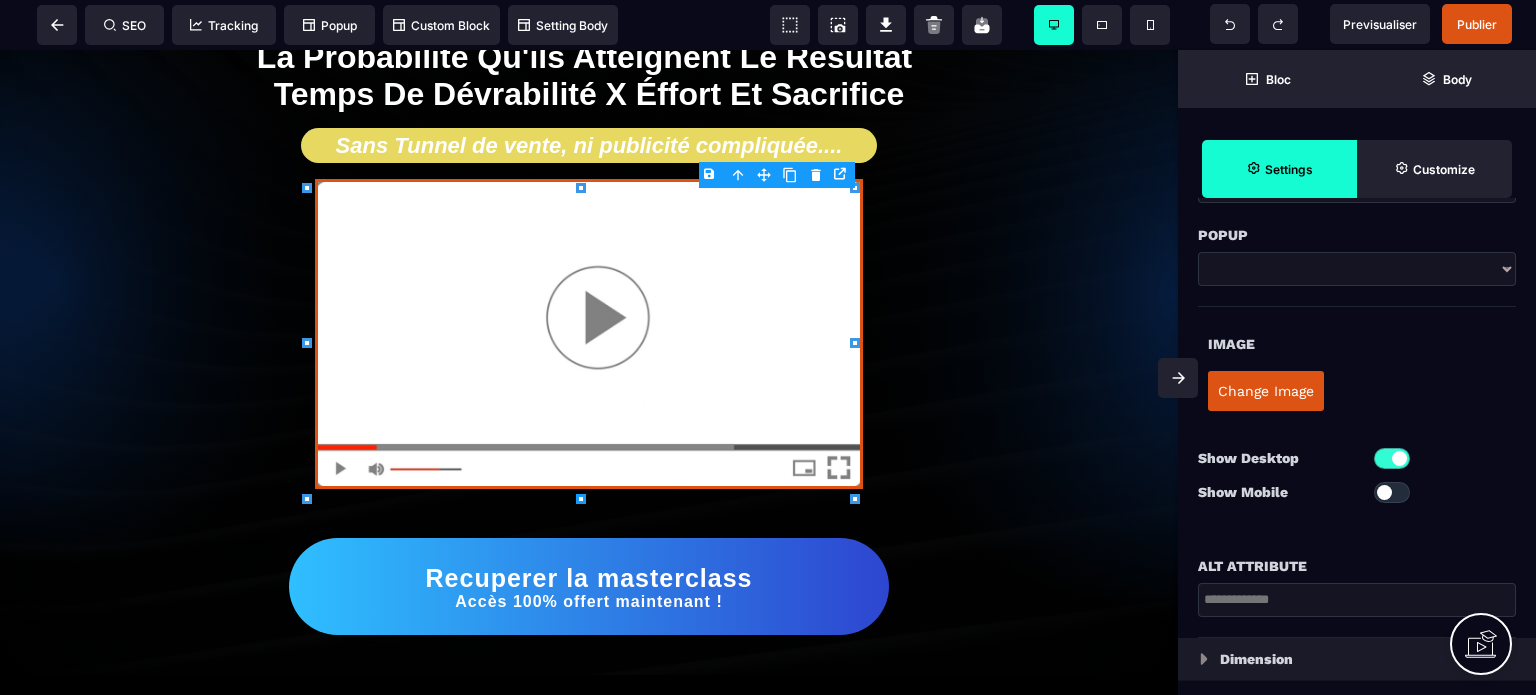 click at bounding box center (1392, 492) 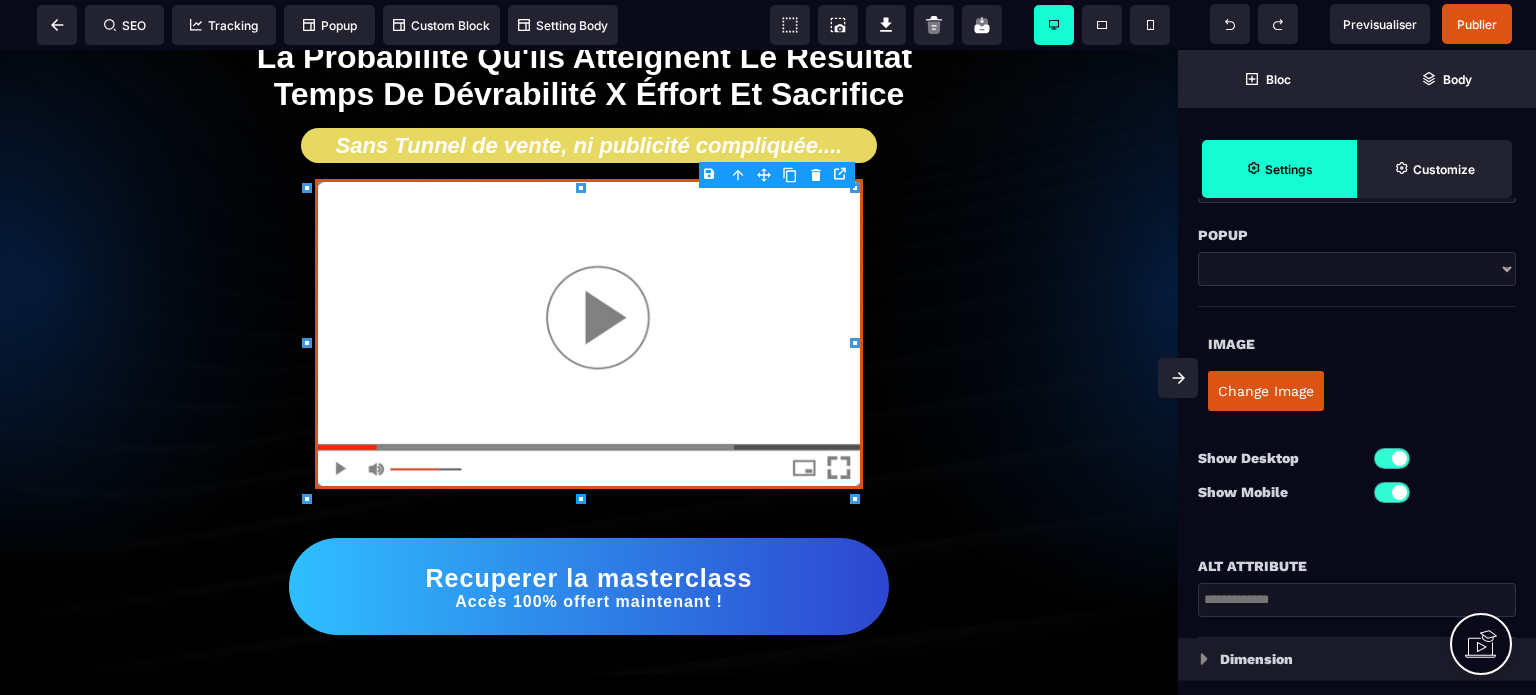 click at bounding box center (1392, 492) 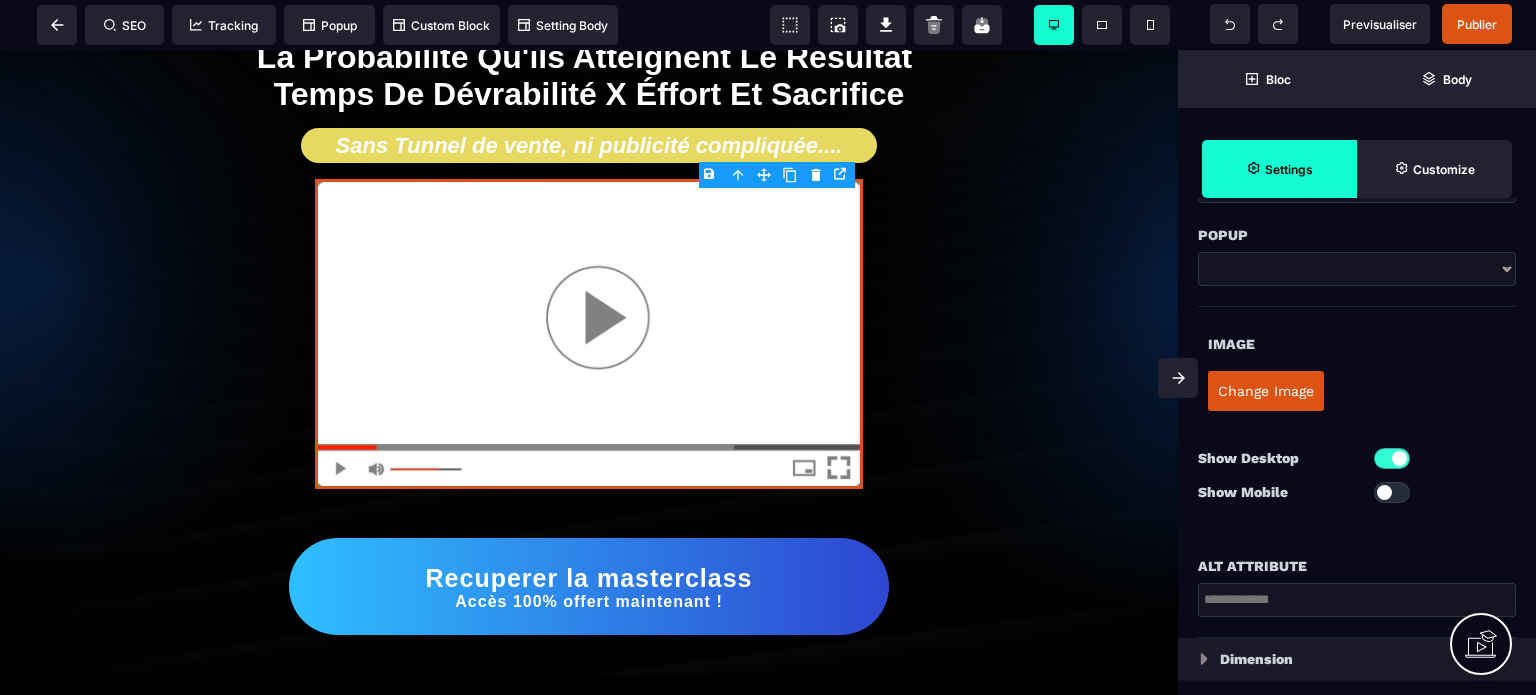 click at bounding box center (1384, 492) 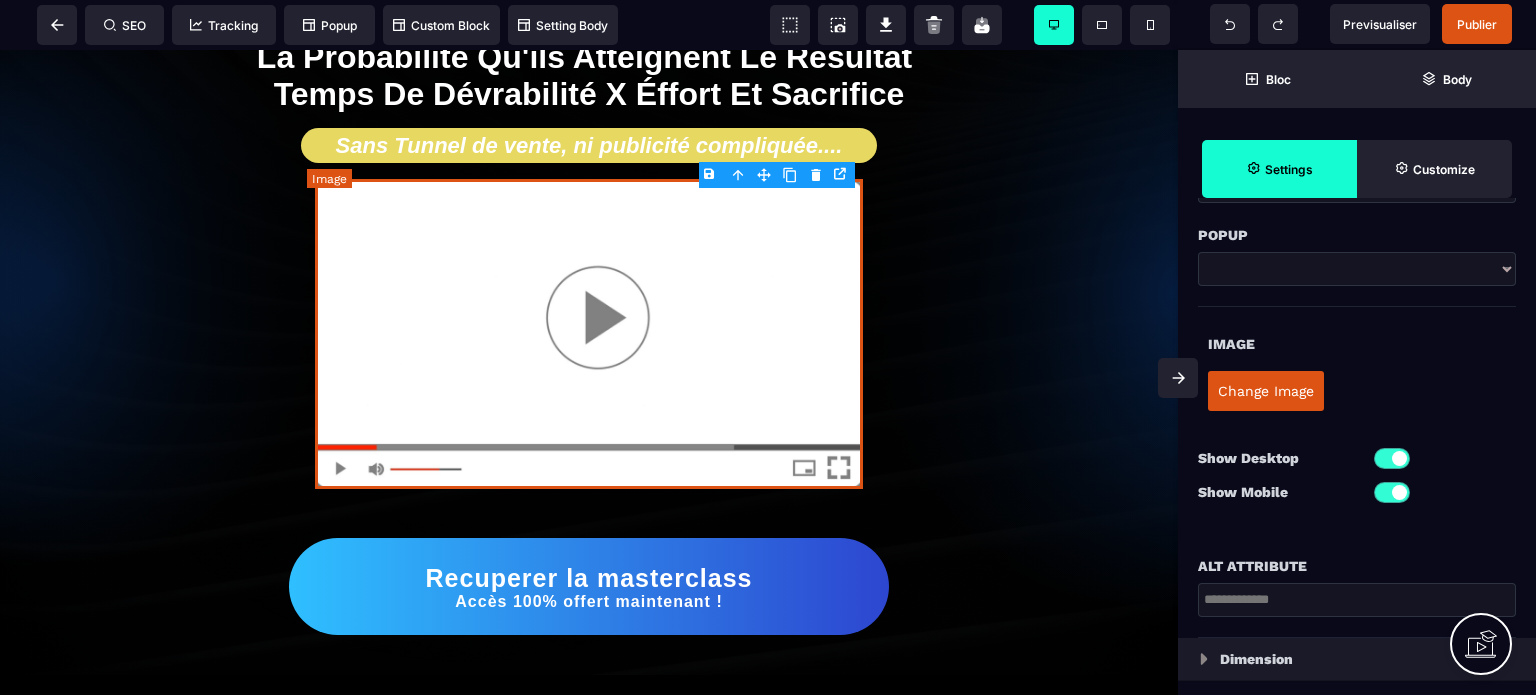 click at bounding box center [589, 334] 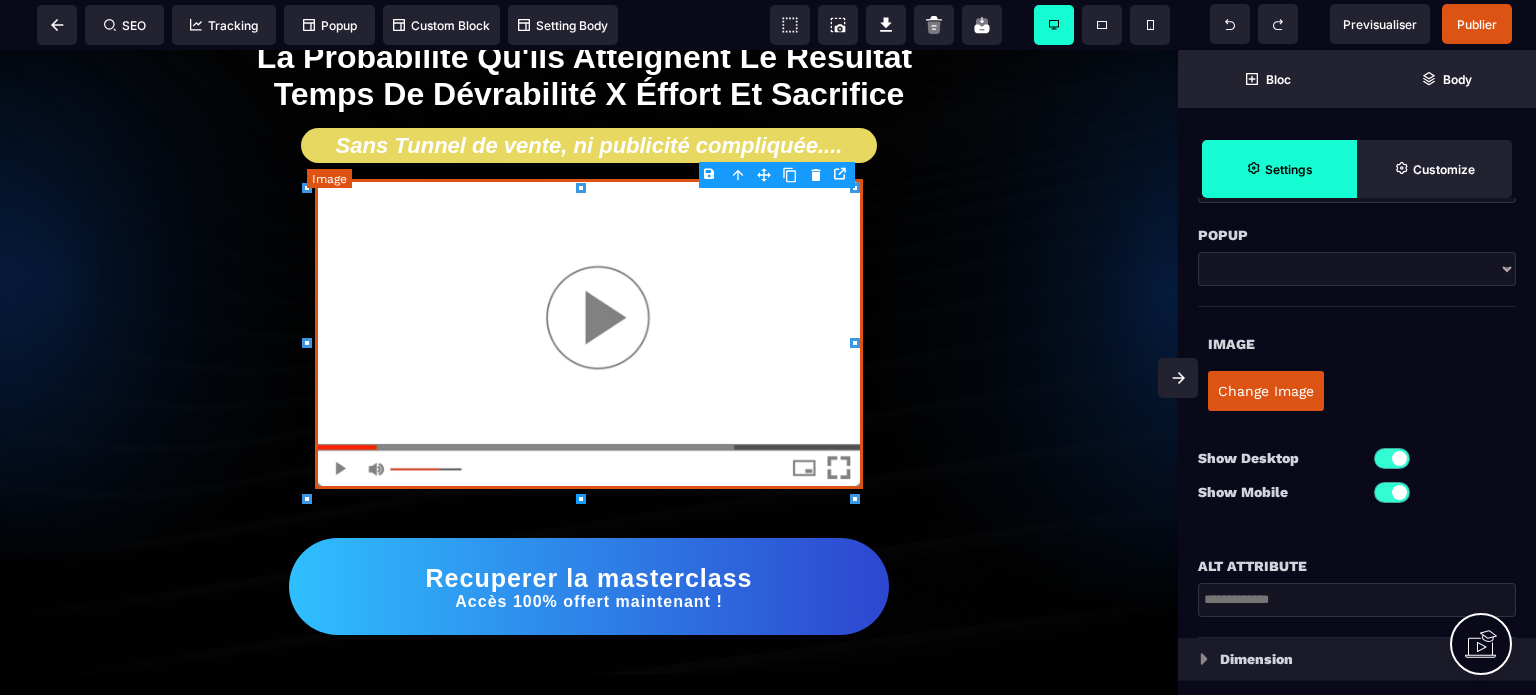 click at bounding box center (589, 334) 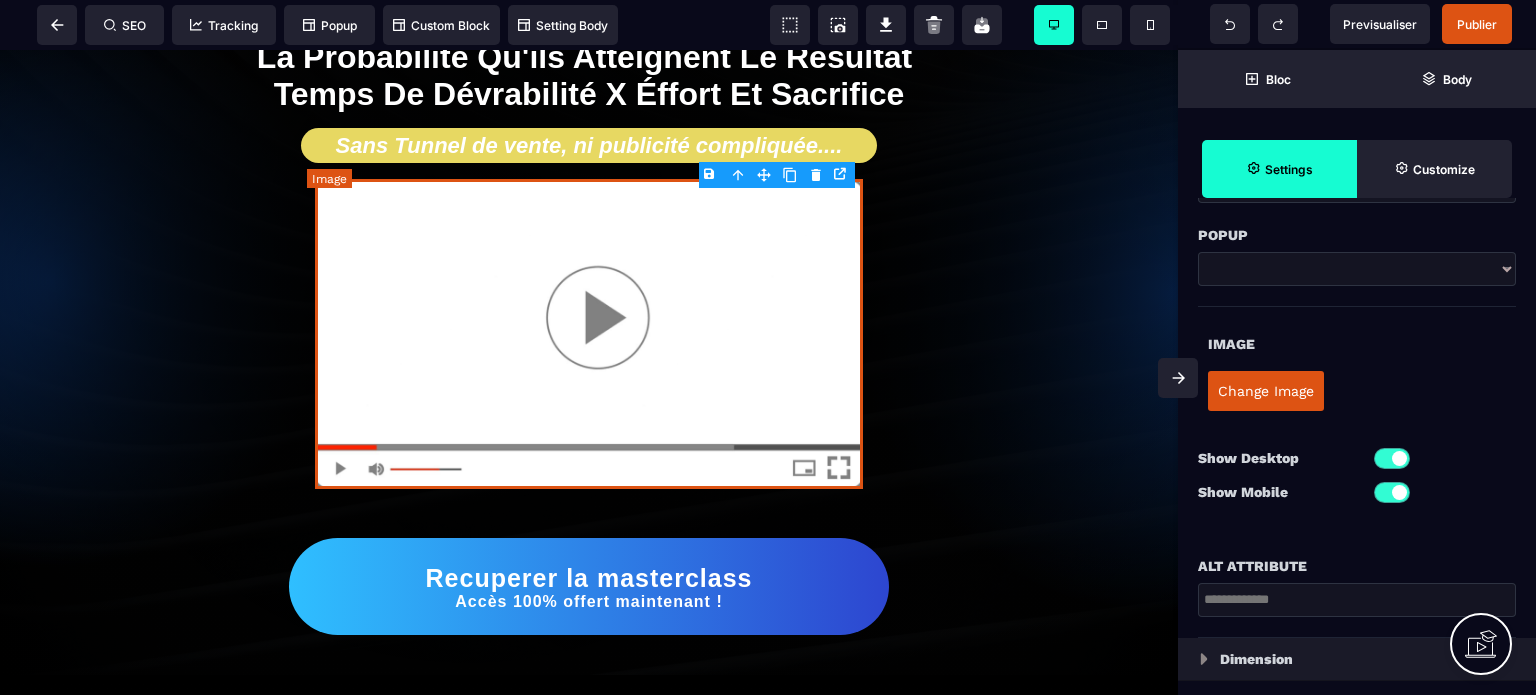 click at bounding box center (589, 334) 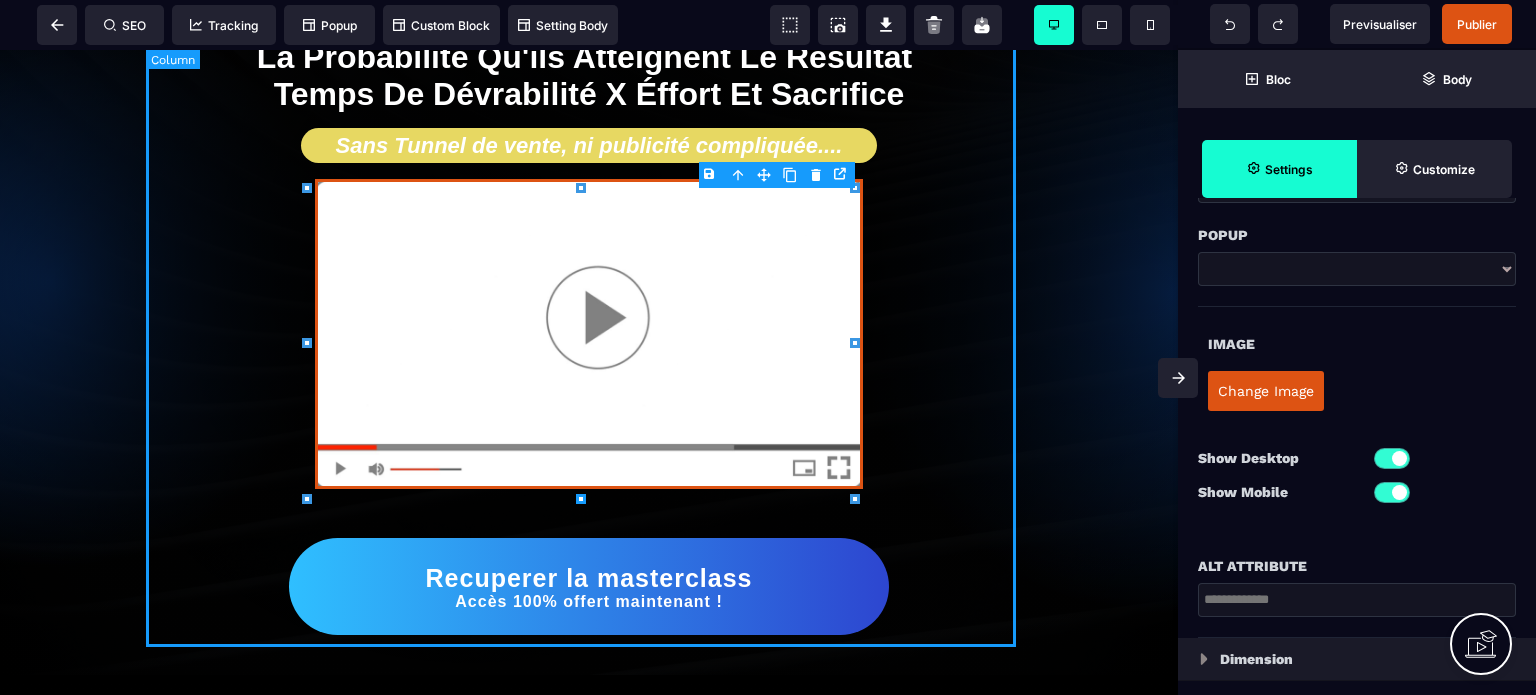 click on "Lorem ipsum dolor sit amet, consectetur adipiscing elit Résultat du rêve X La probabilité qu'ils atteignent le résultat
Temps de dévrabilité X Éffort et sacrifice  Sans Tunnel de vente, ni publicité compliquée.... Recuperer la masterclass Accès 100% offert maintenant !" at bounding box center (589, 279) 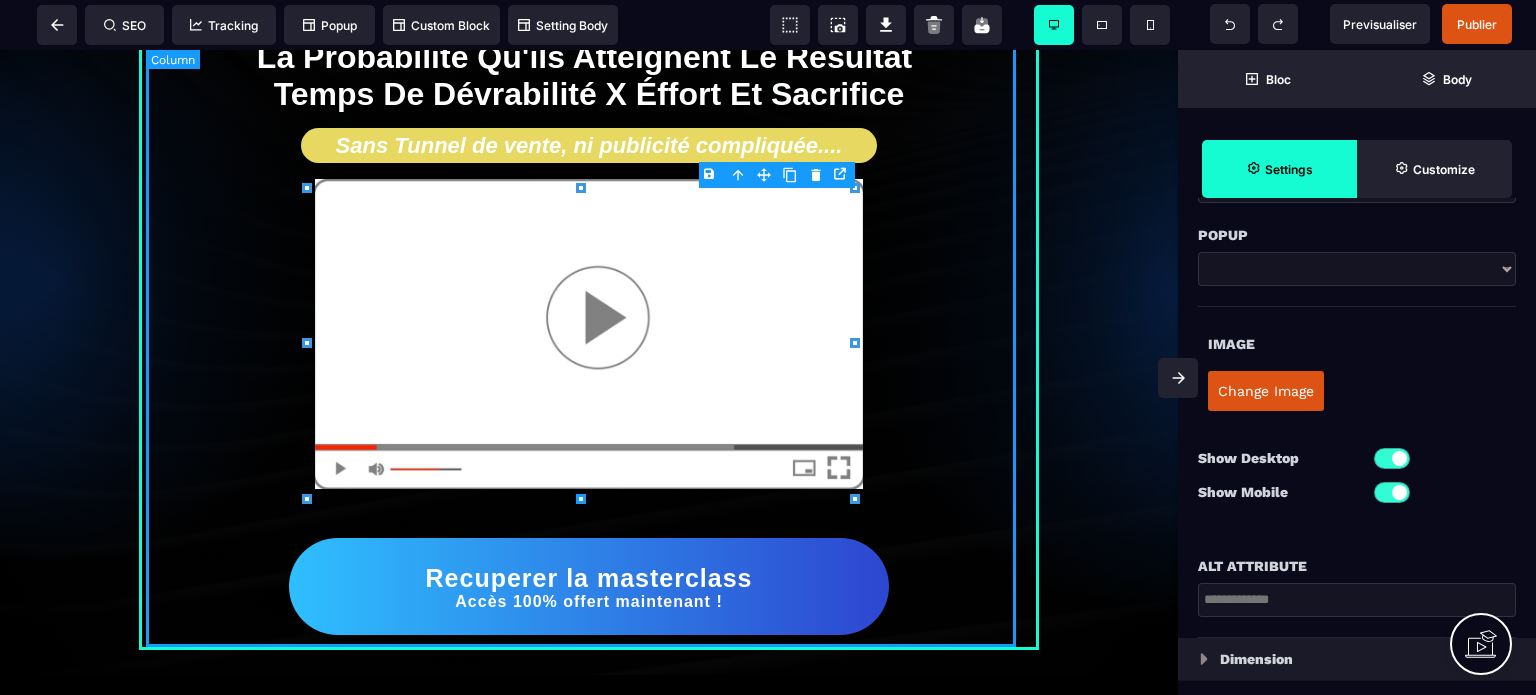 select on "*" 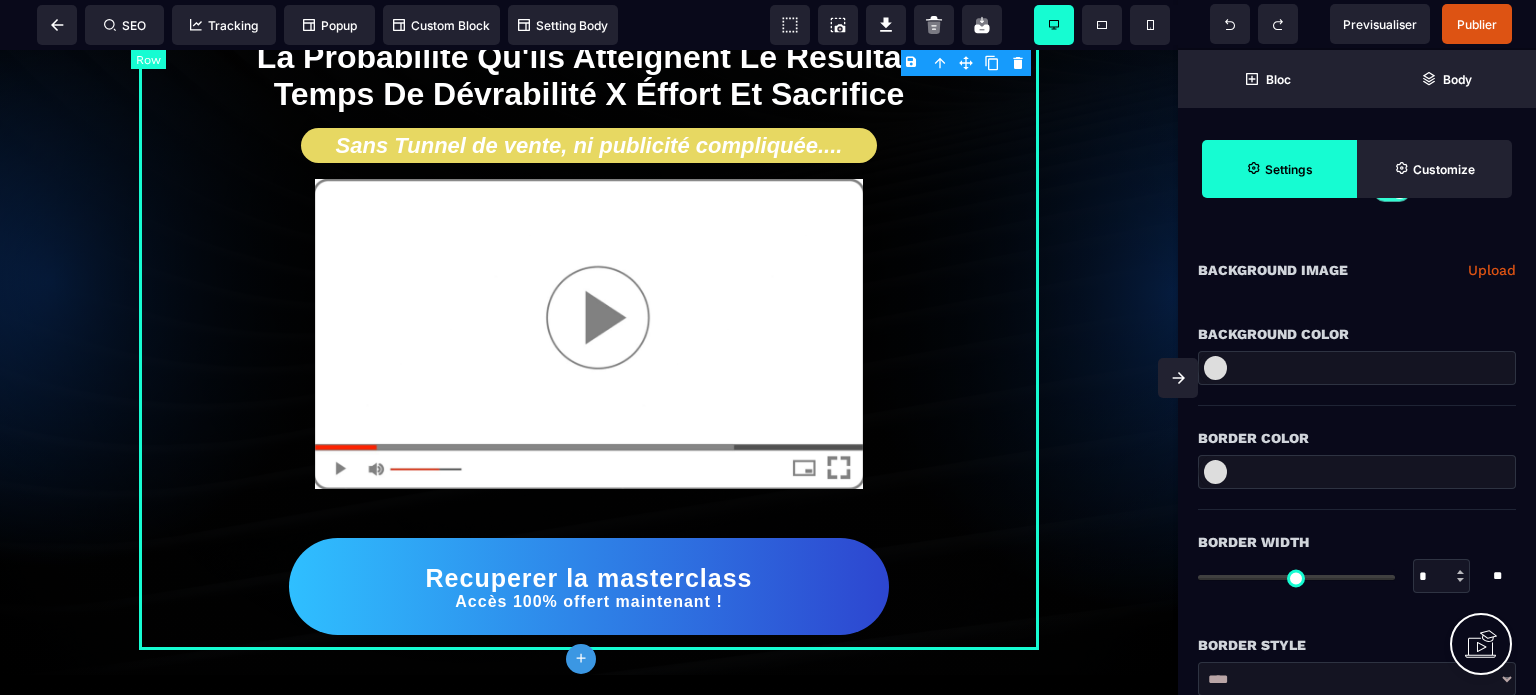 type on "*" 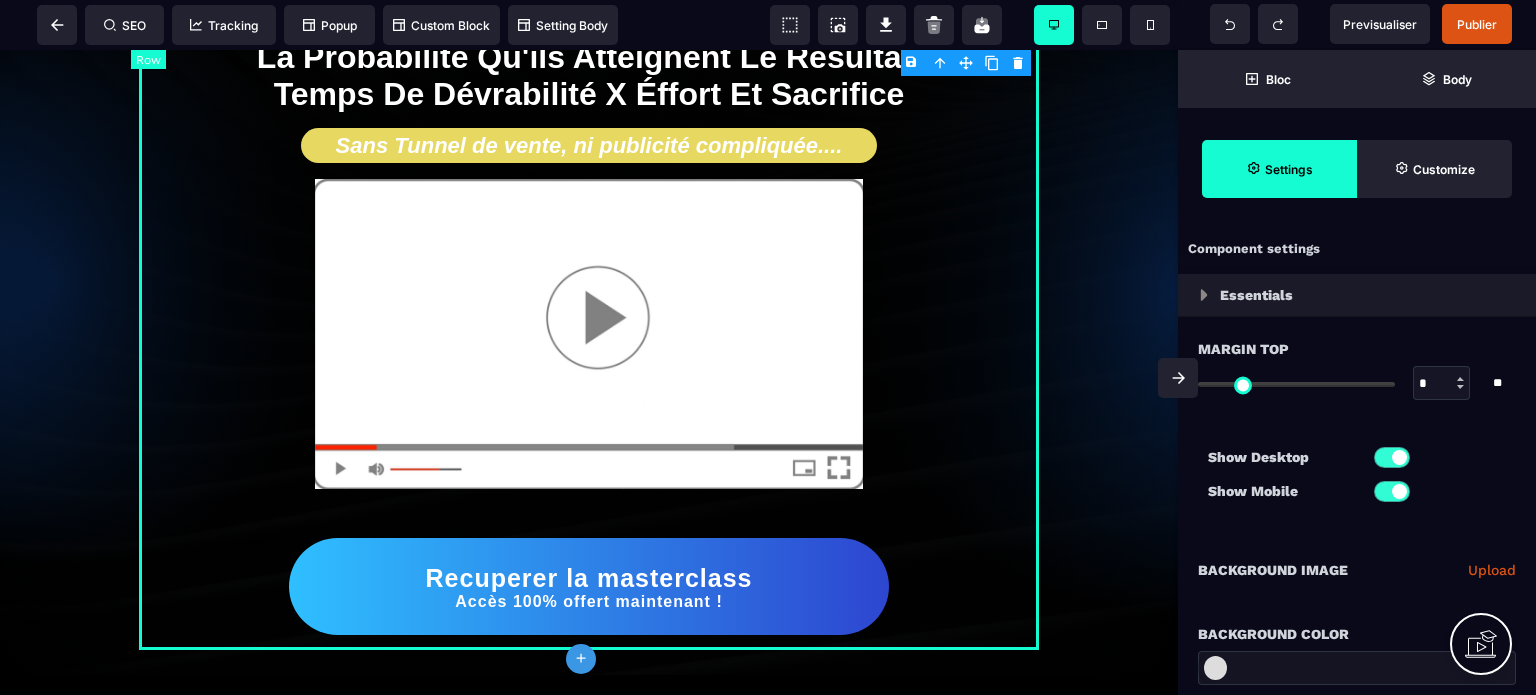 select on "**" 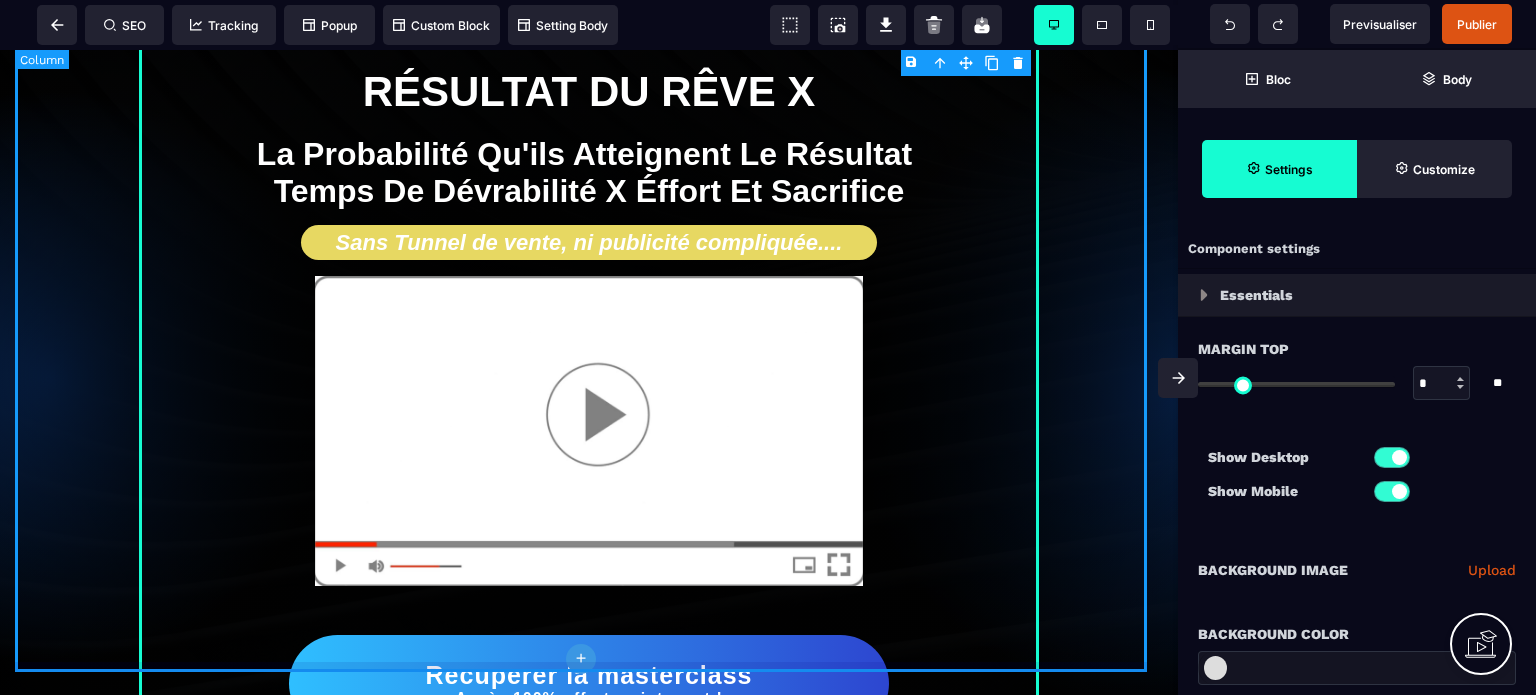 scroll, scrollTop: 0, scrollLeft: 0, axis: both 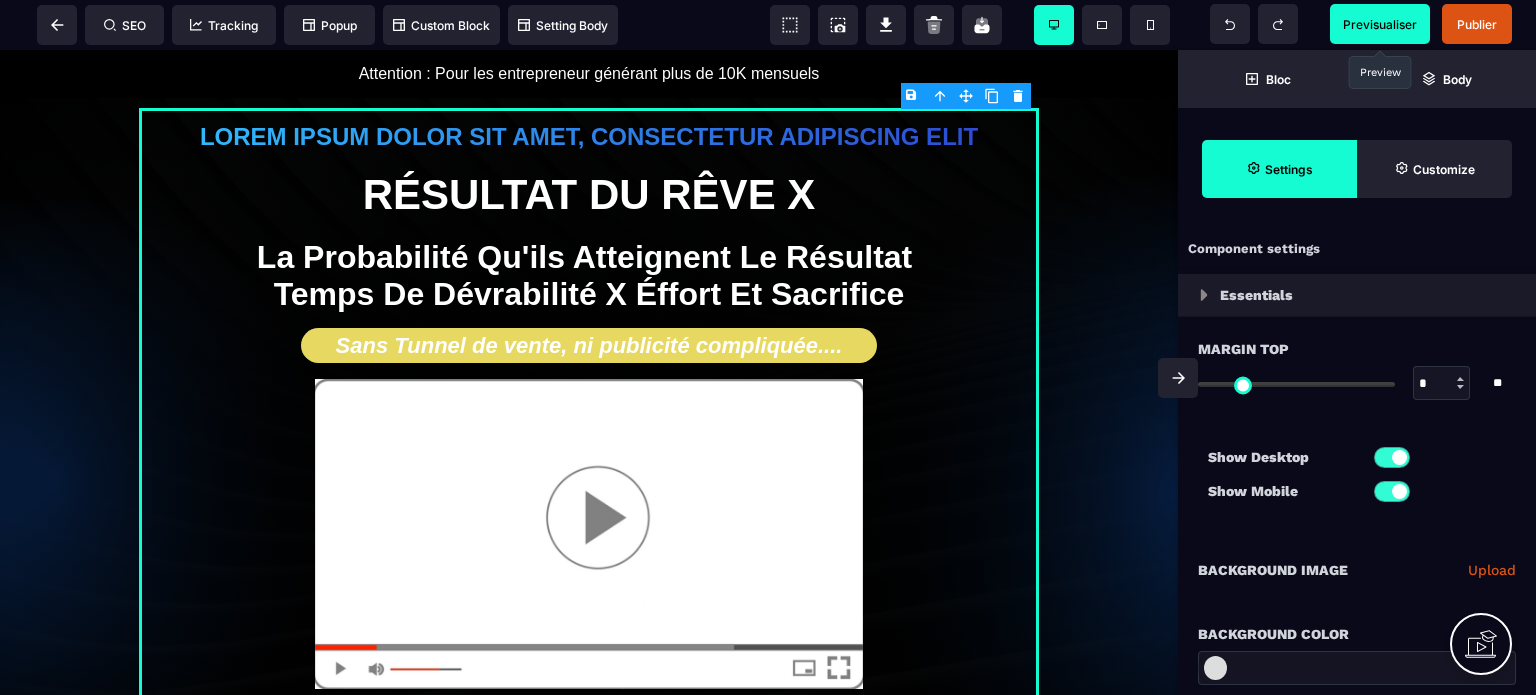click on "Previsualiser" at bounding box center (1380, 24) 